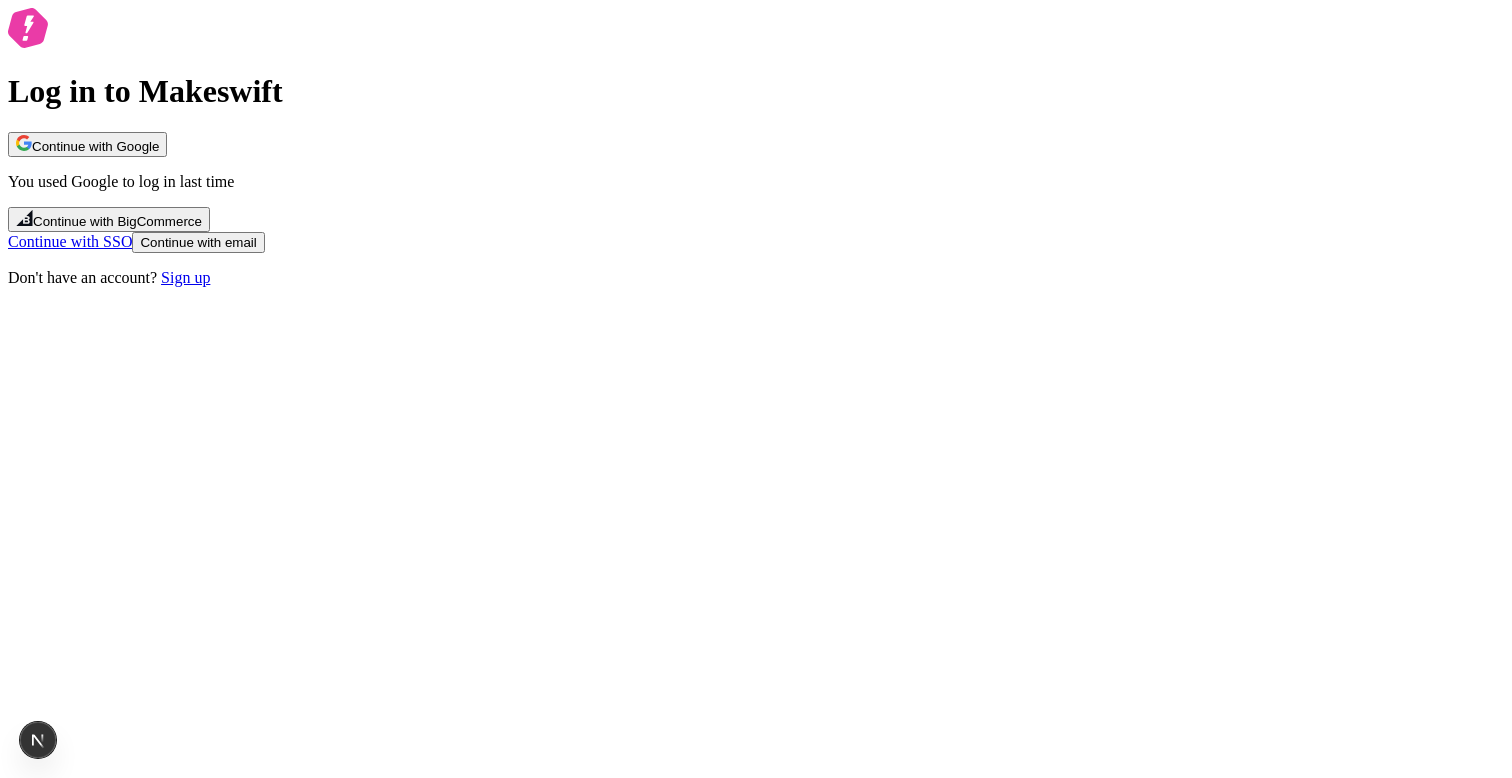scroll, scrollTop: 0, scrollLeft: 0, axis: both 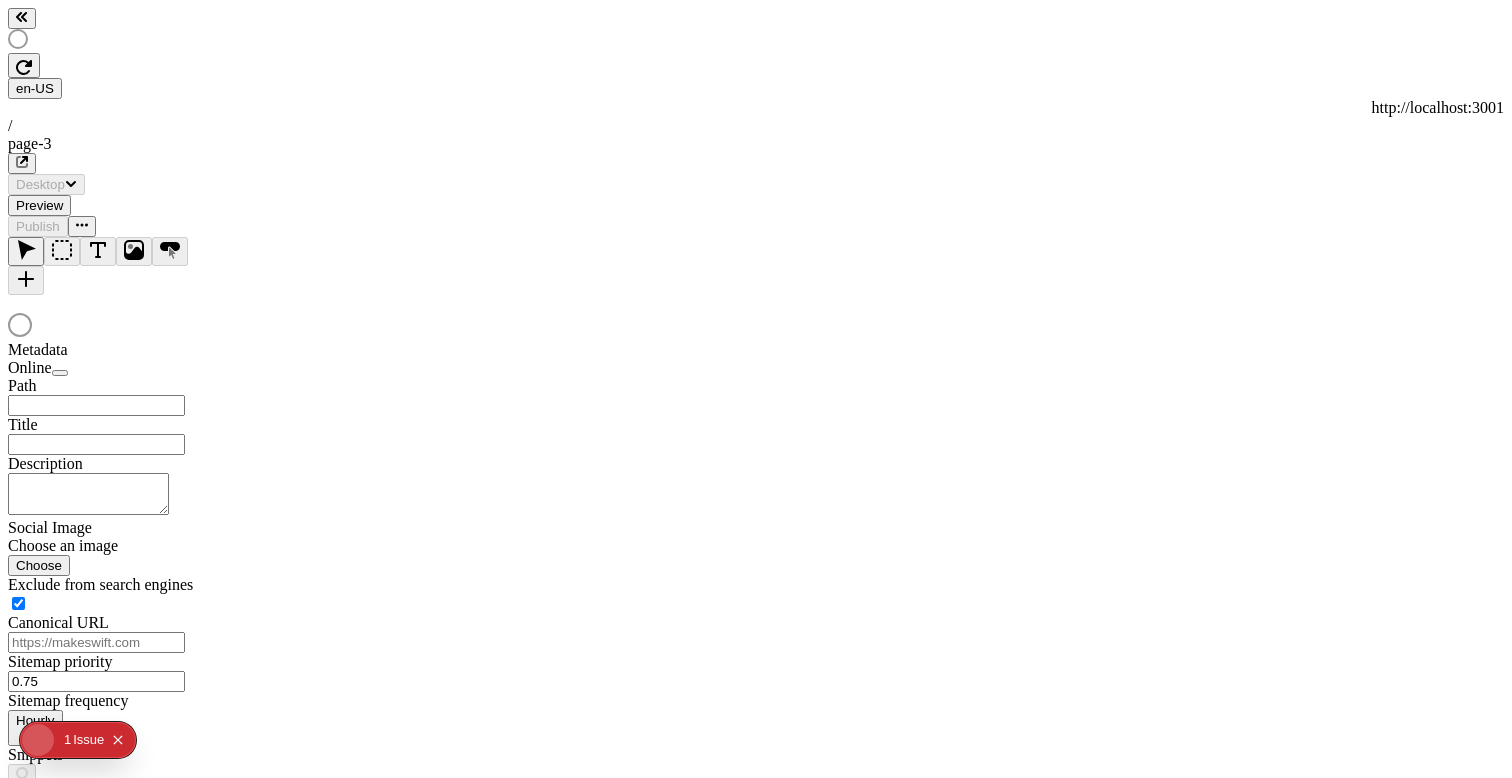 checkbox on "true" 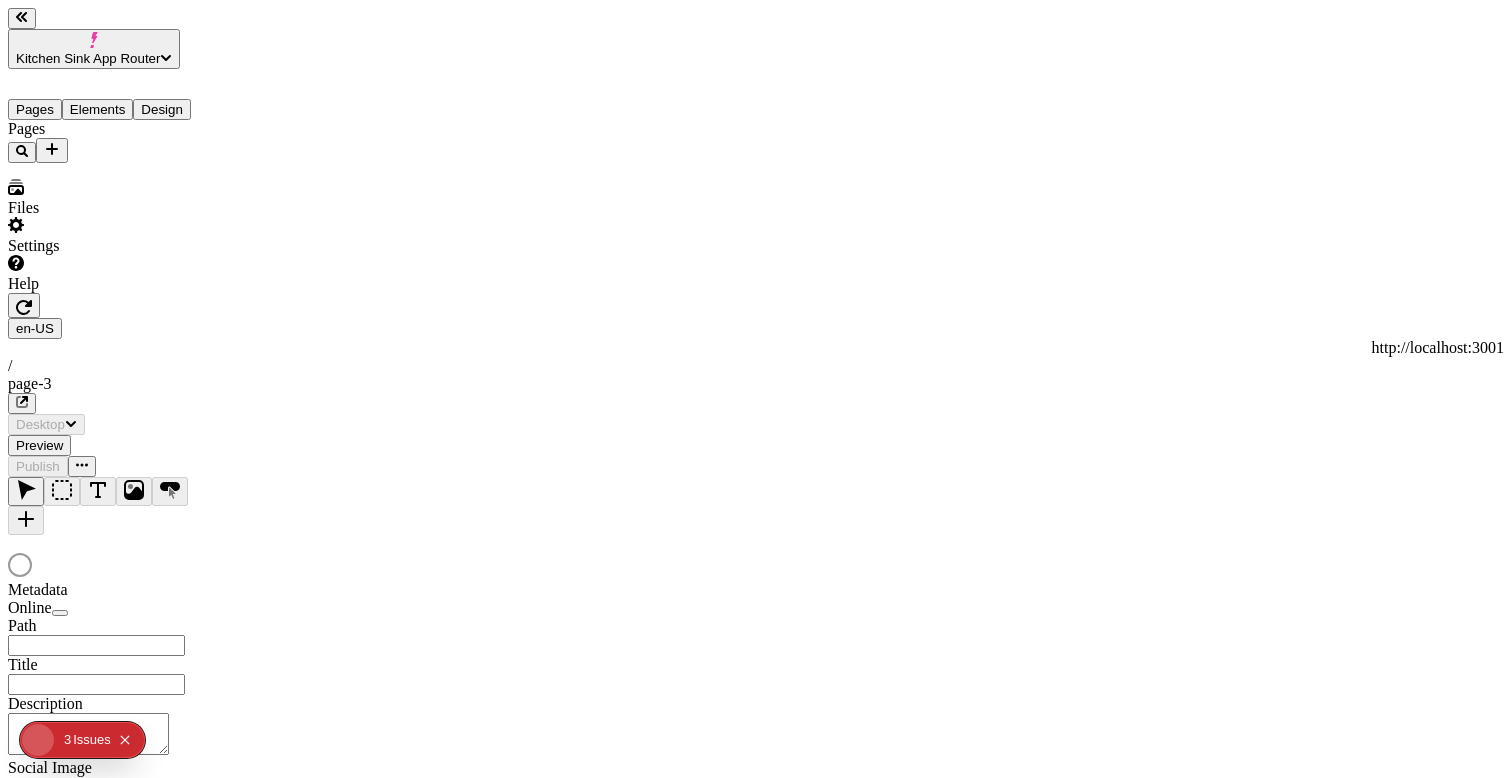 type on "/page-3" 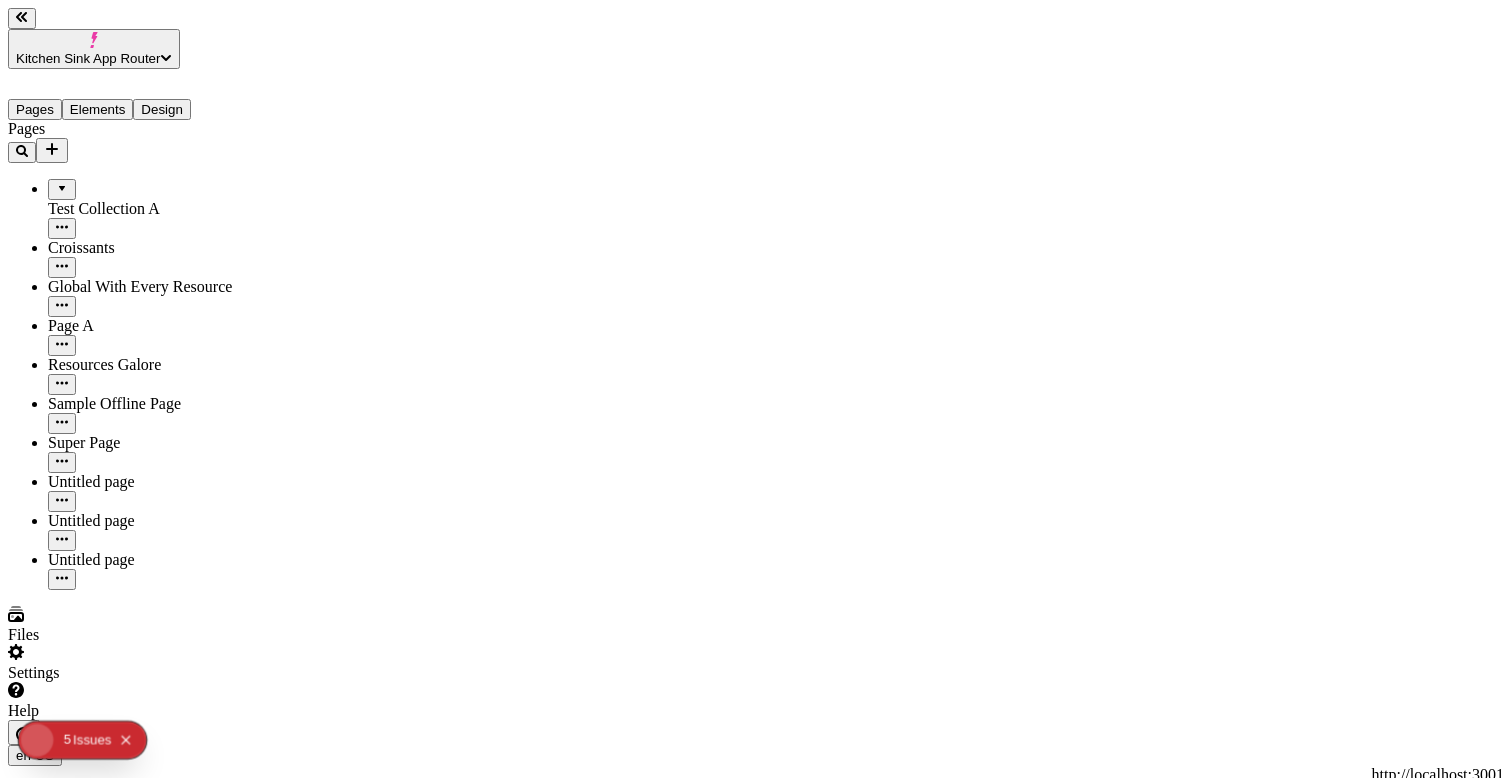 scroll, scrollTop: 0, scrollLeft: 0, axis: both 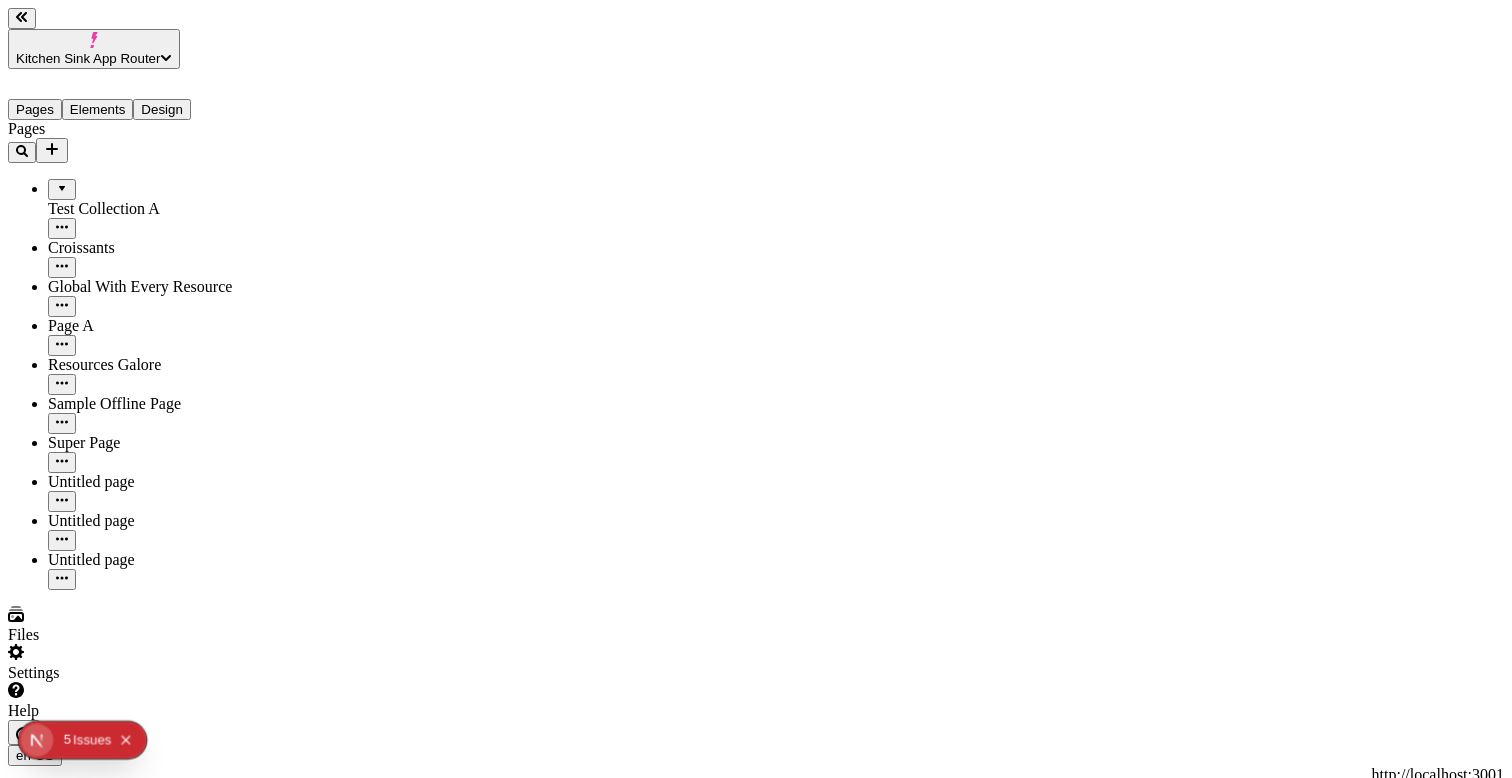 click on "J" at bounding box center (756, 942) 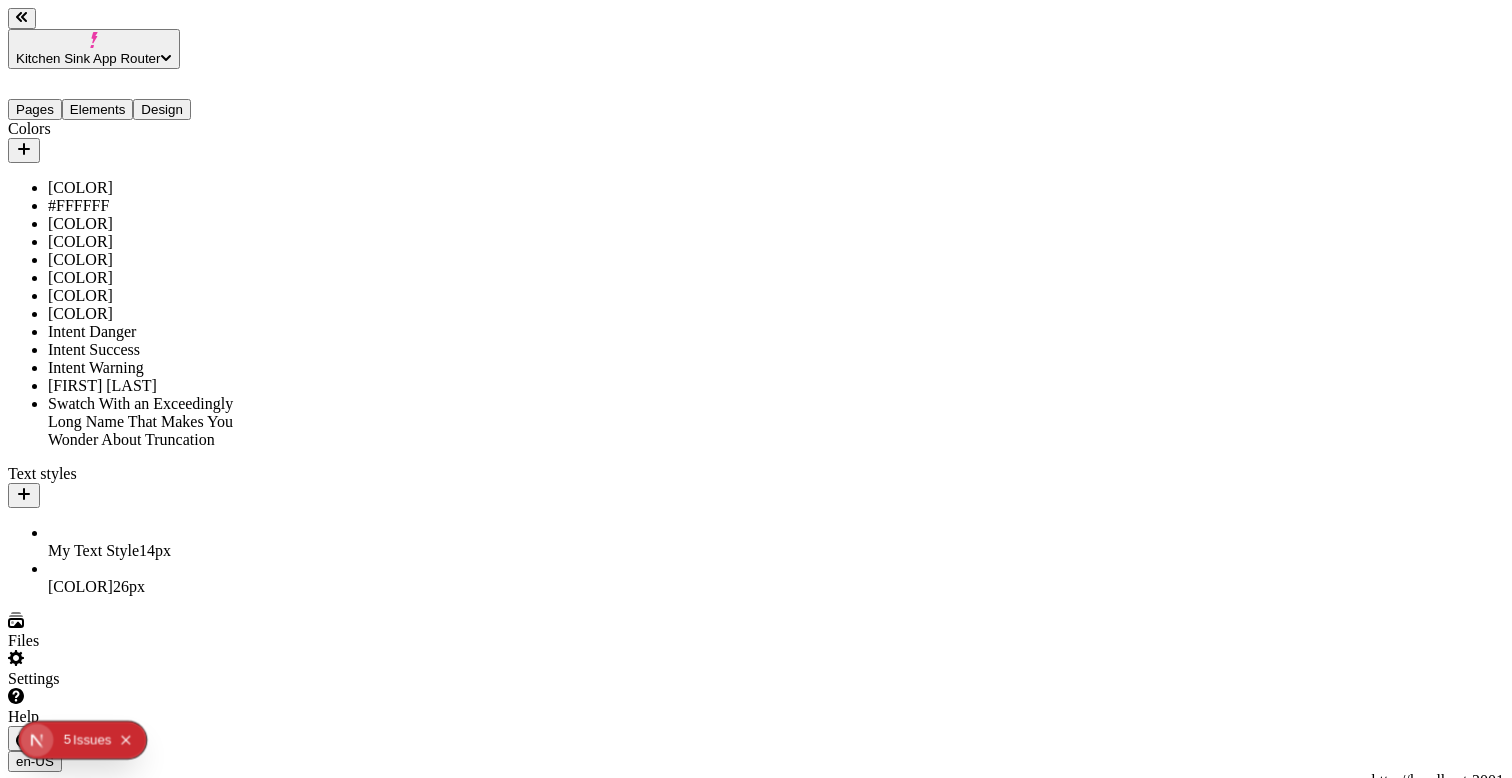 click at bounding box center [26, 1000] 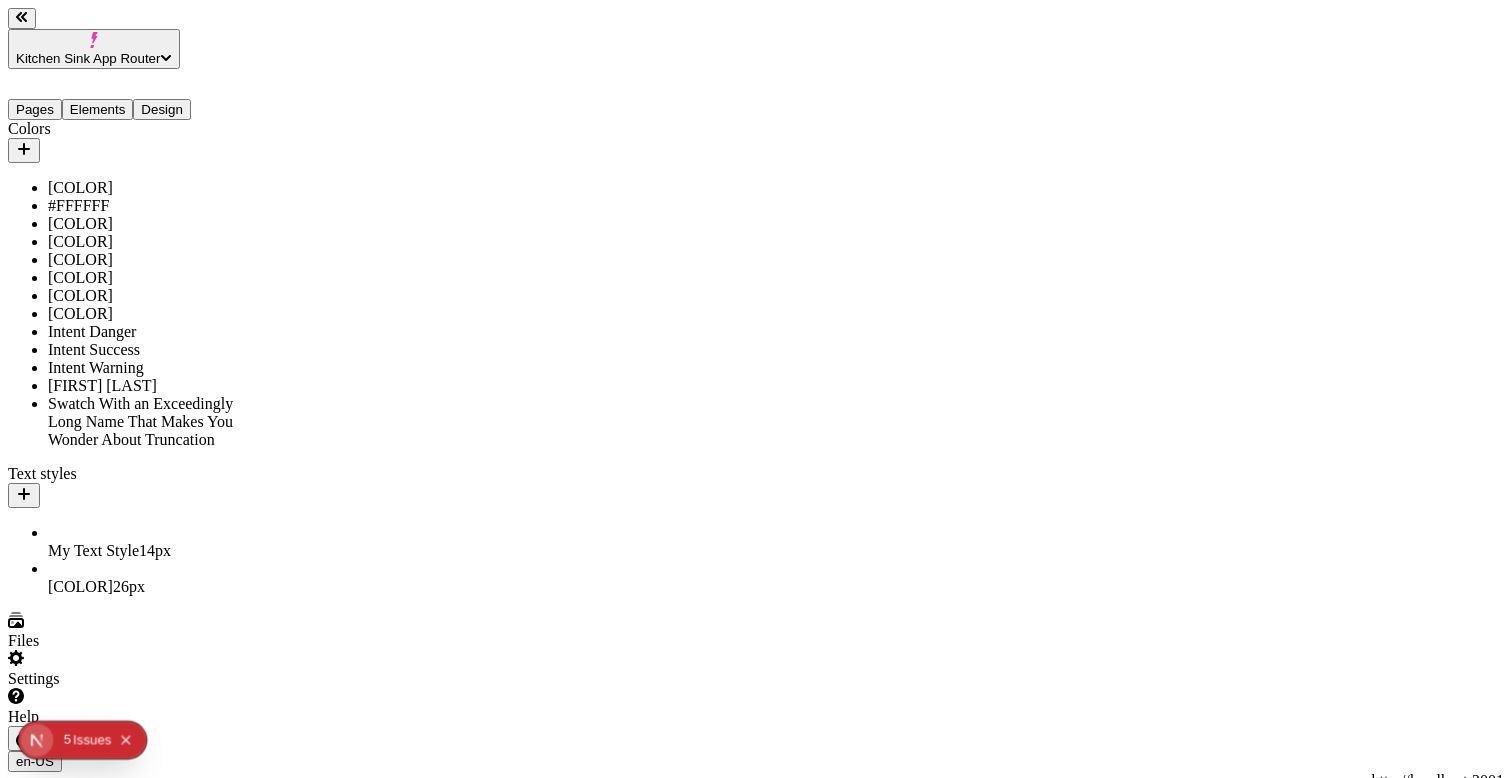 scroll, scrollTop: 119, scrollLeft: 0, axis: vertical 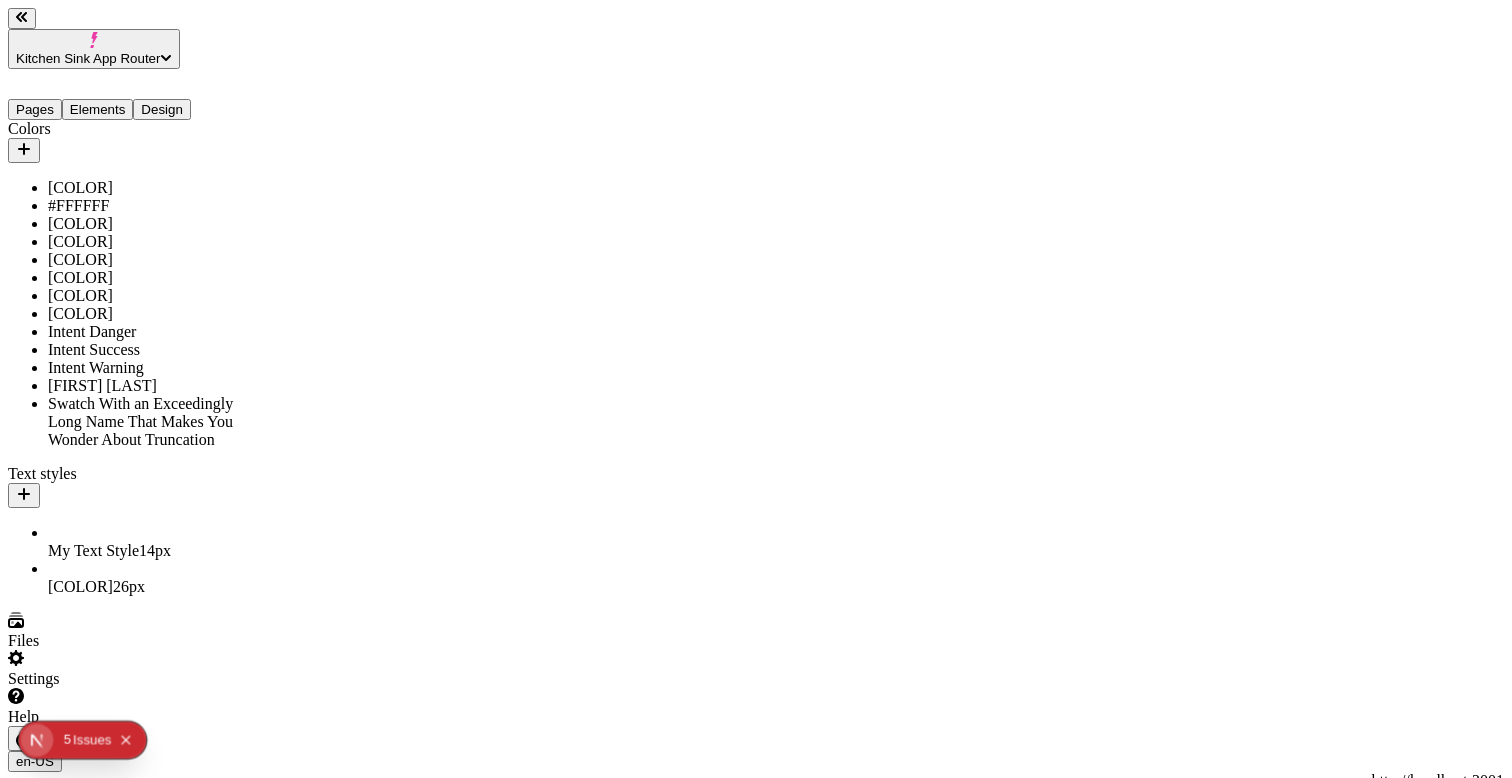 click on "J" at bounding box center (756, 971) 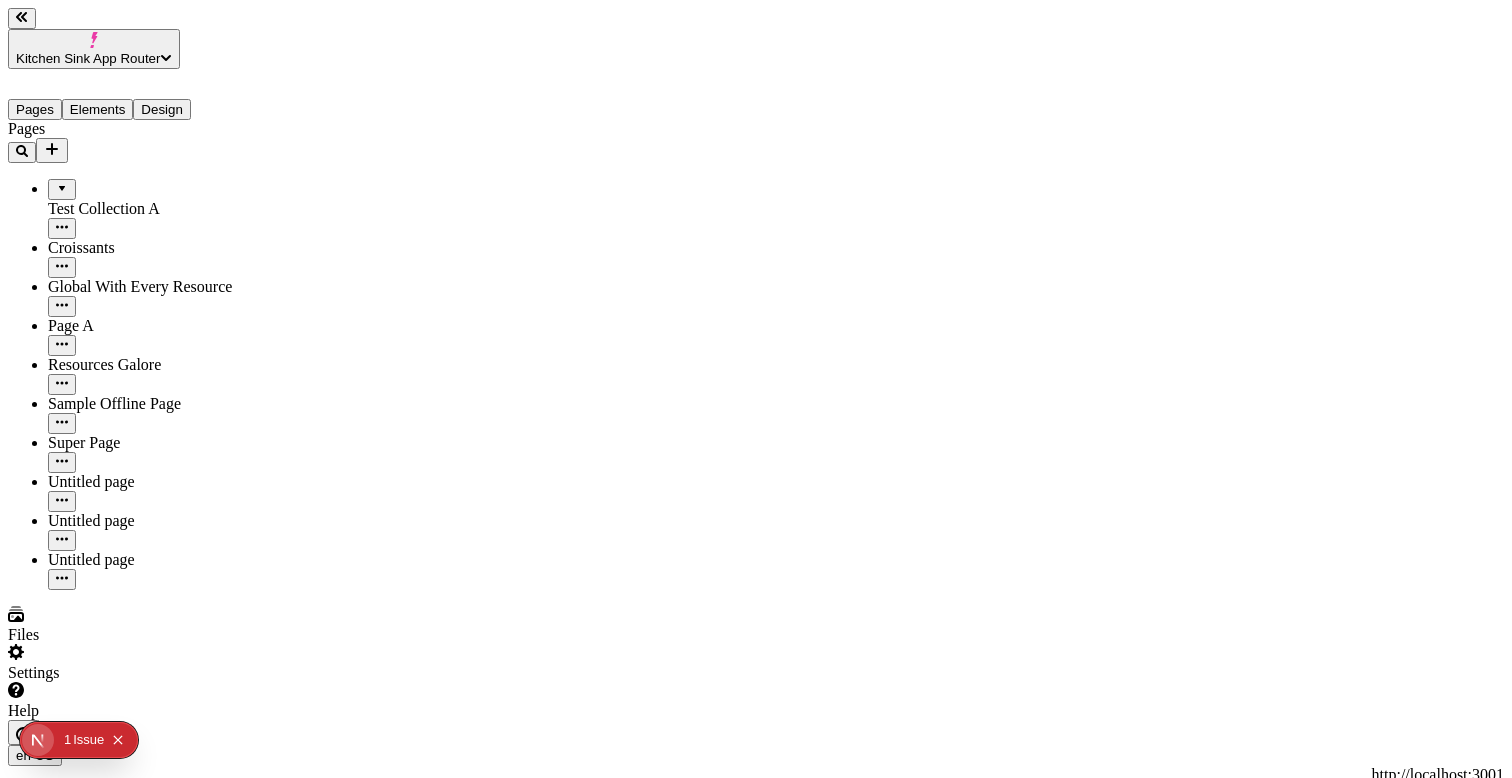 scroll, scrollTop: 0, scrollLeft: 0, axis: both 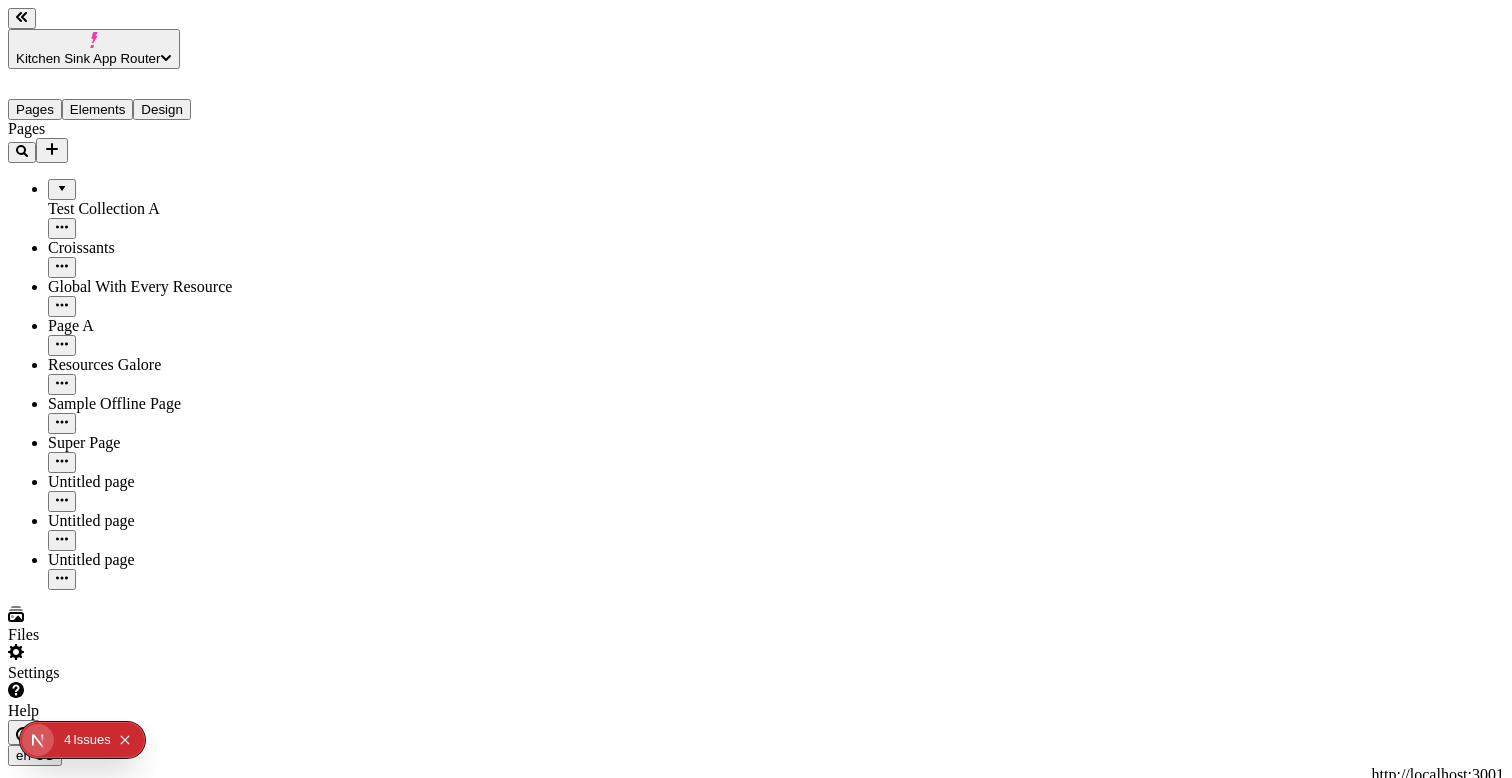 click at bounding box center [756, 1036] 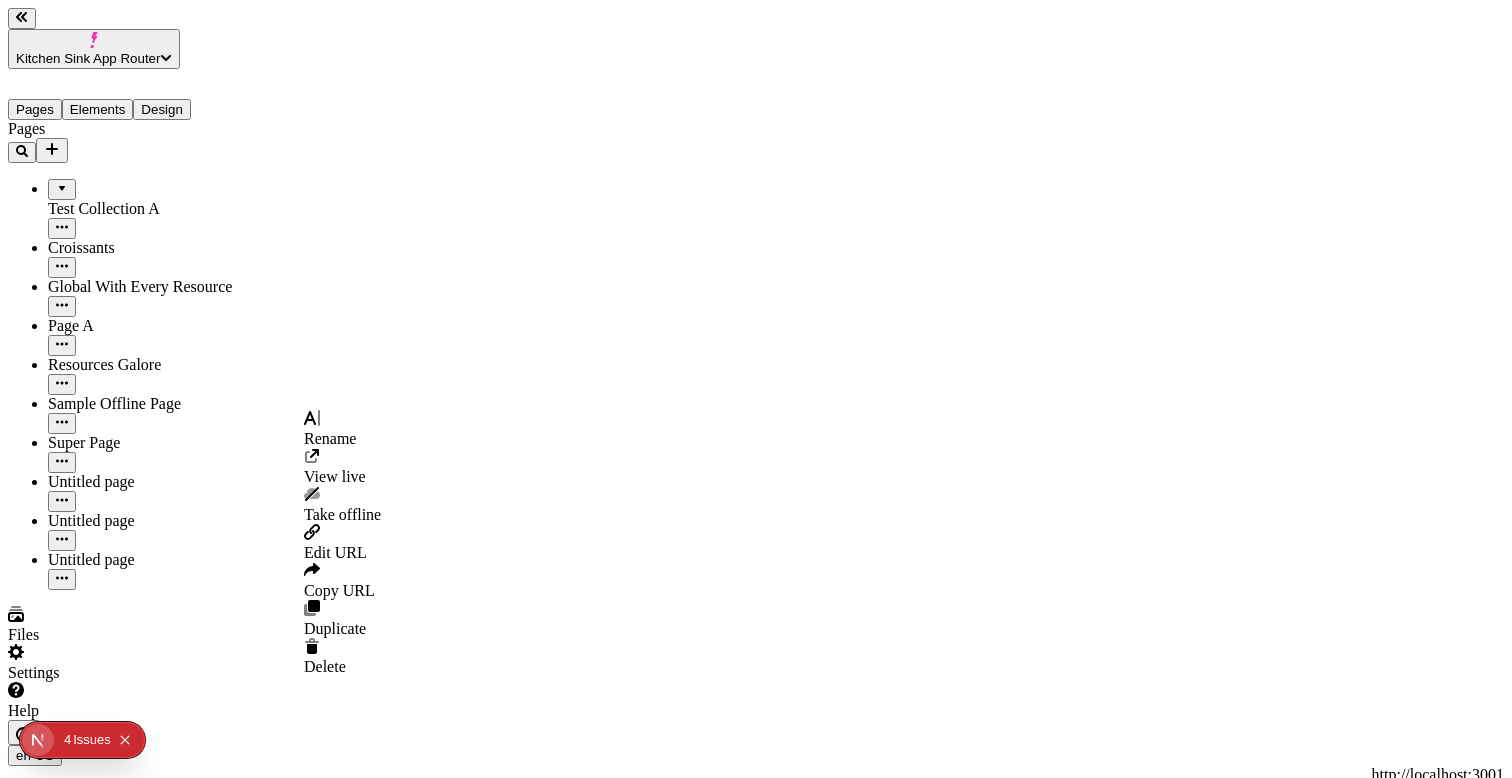 click on "Delete" at bounding box center (342, 657) 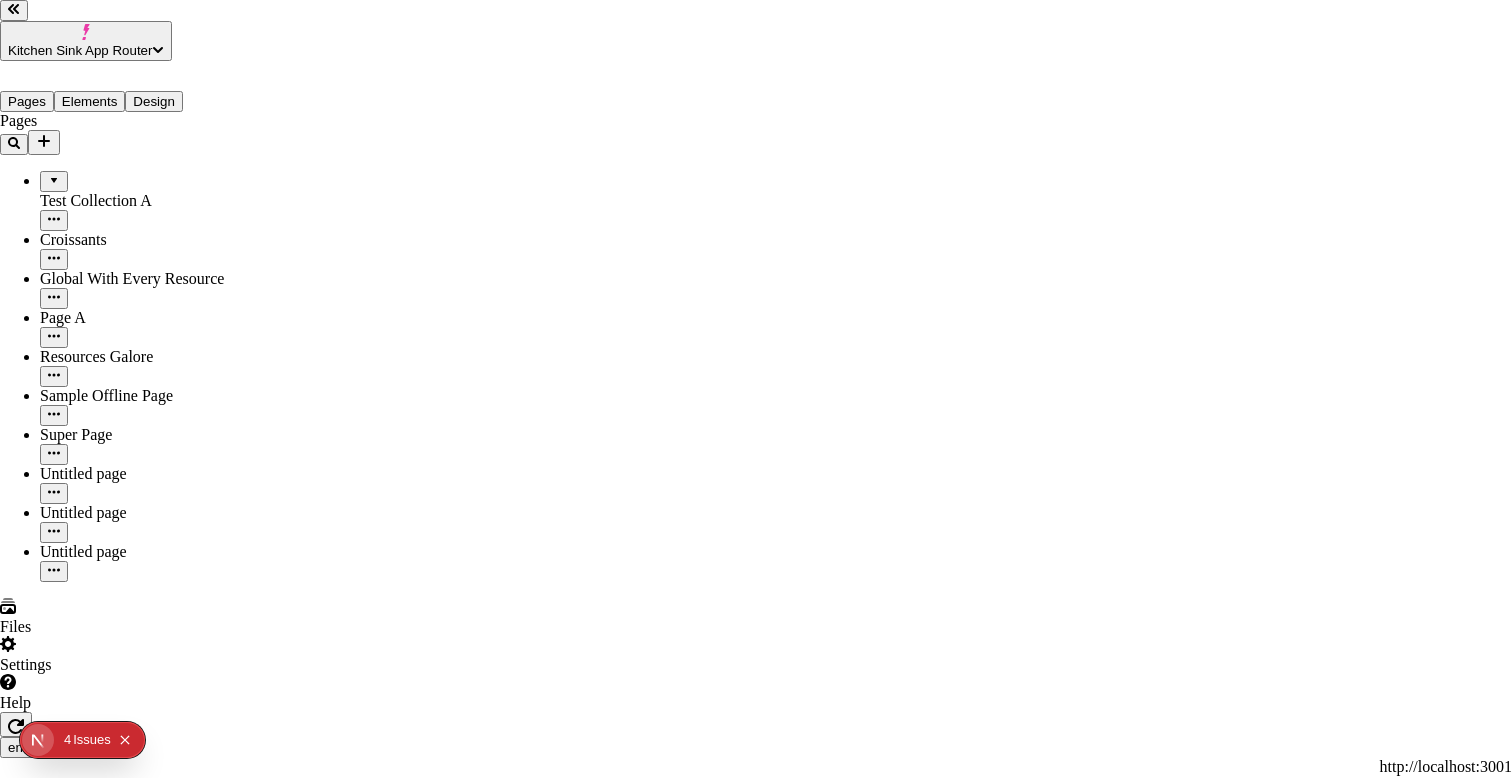 click on "Yes, delete page" at bounding box center [57, 3514] 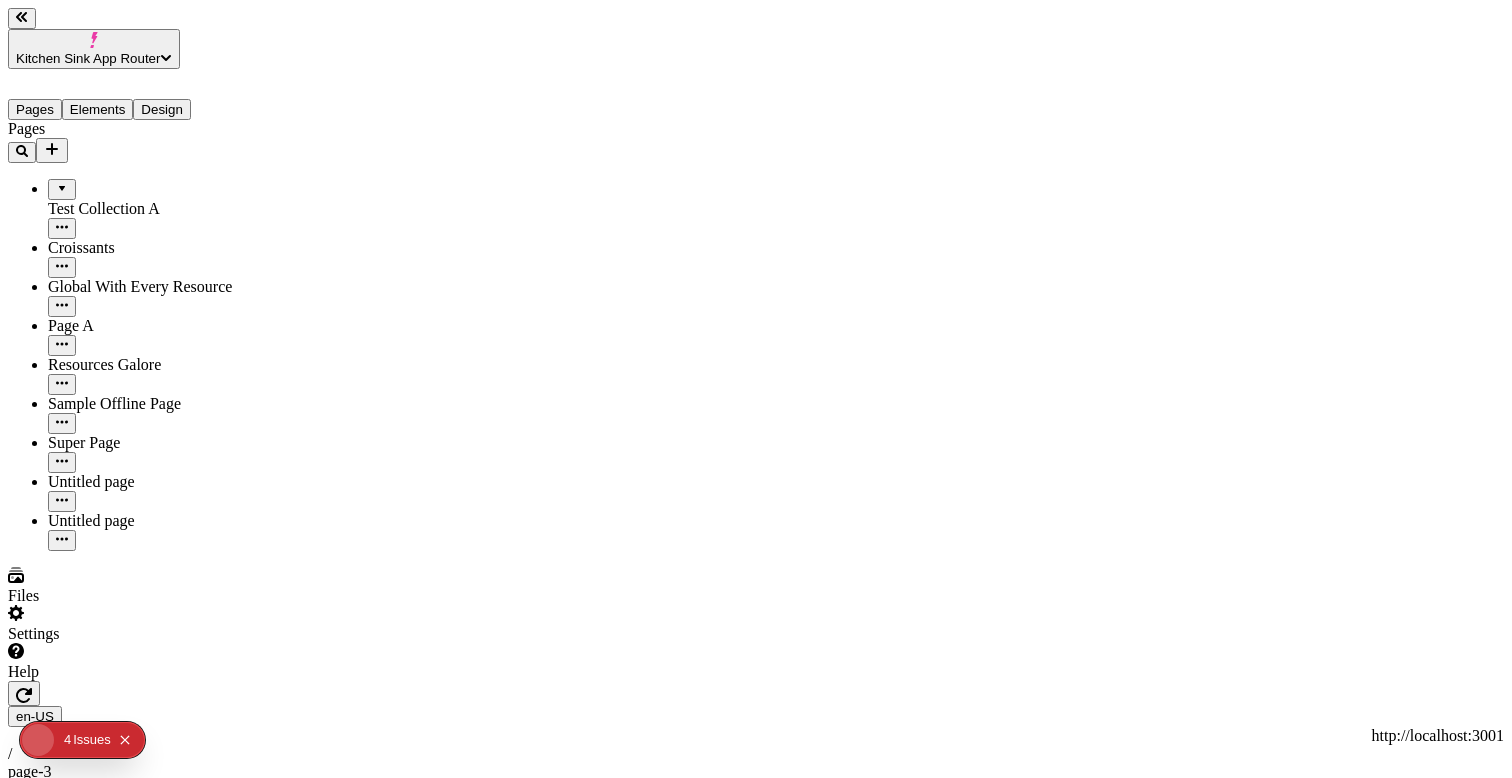 click on "Untitled page" at bounding box center (188, 531) 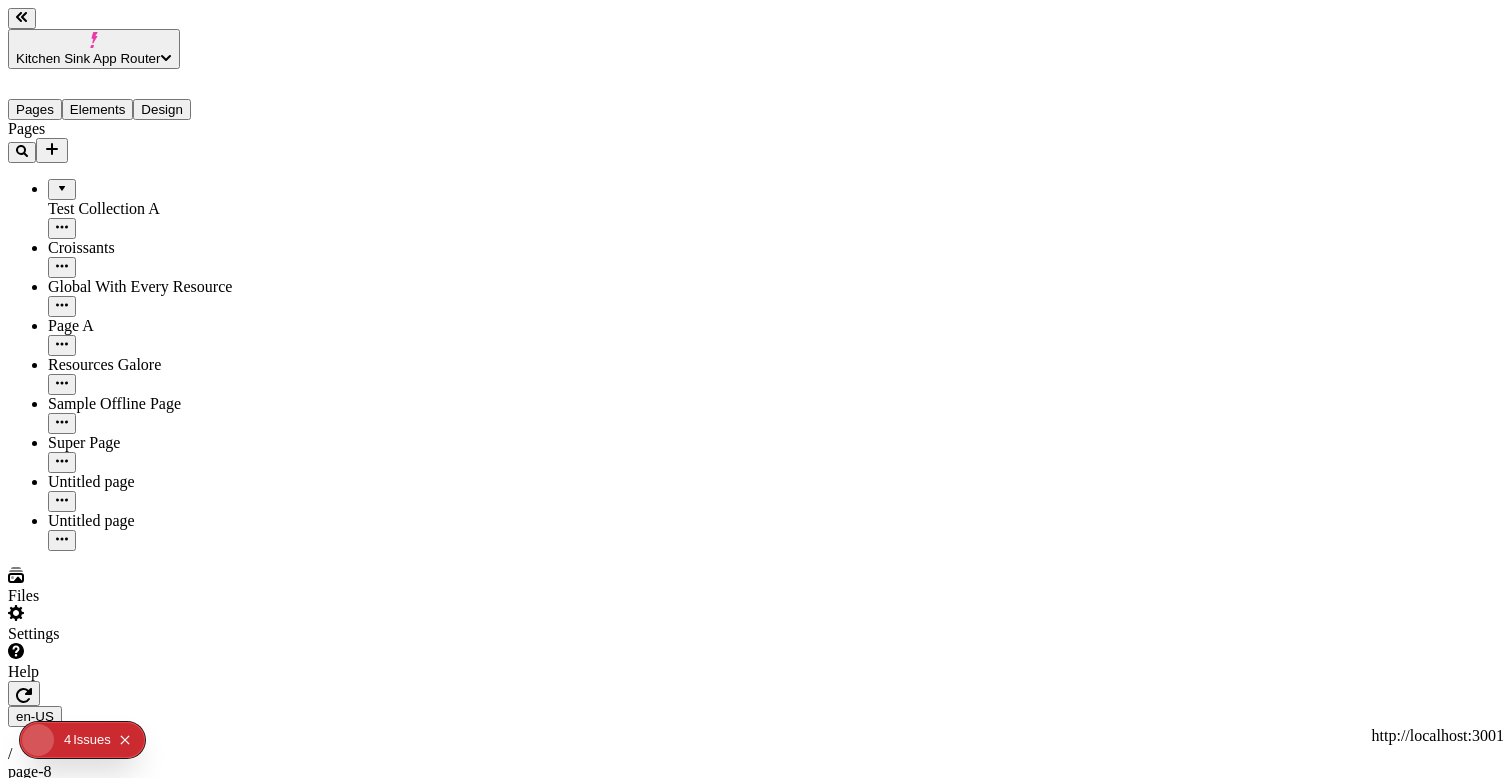 type on "/page-8" 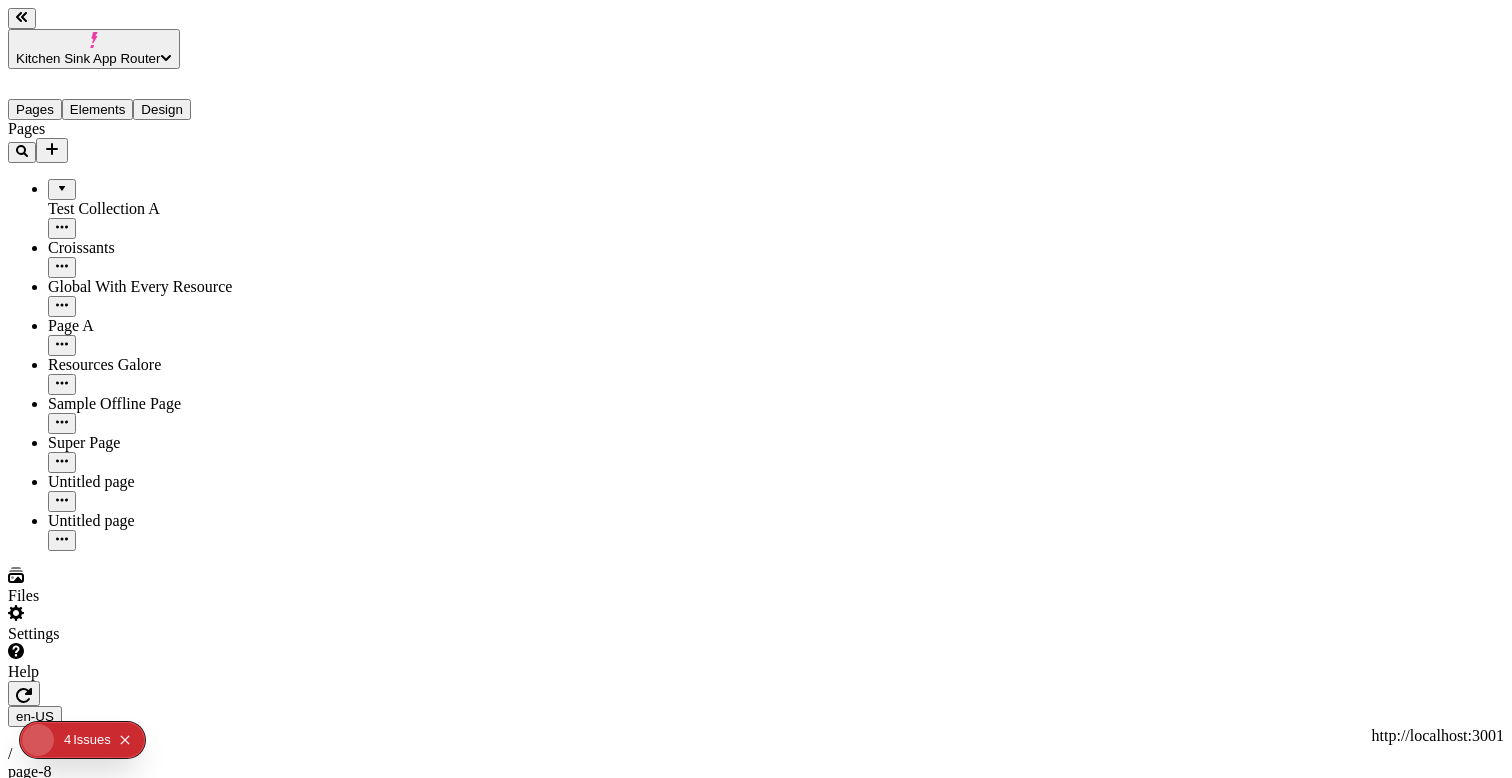 click 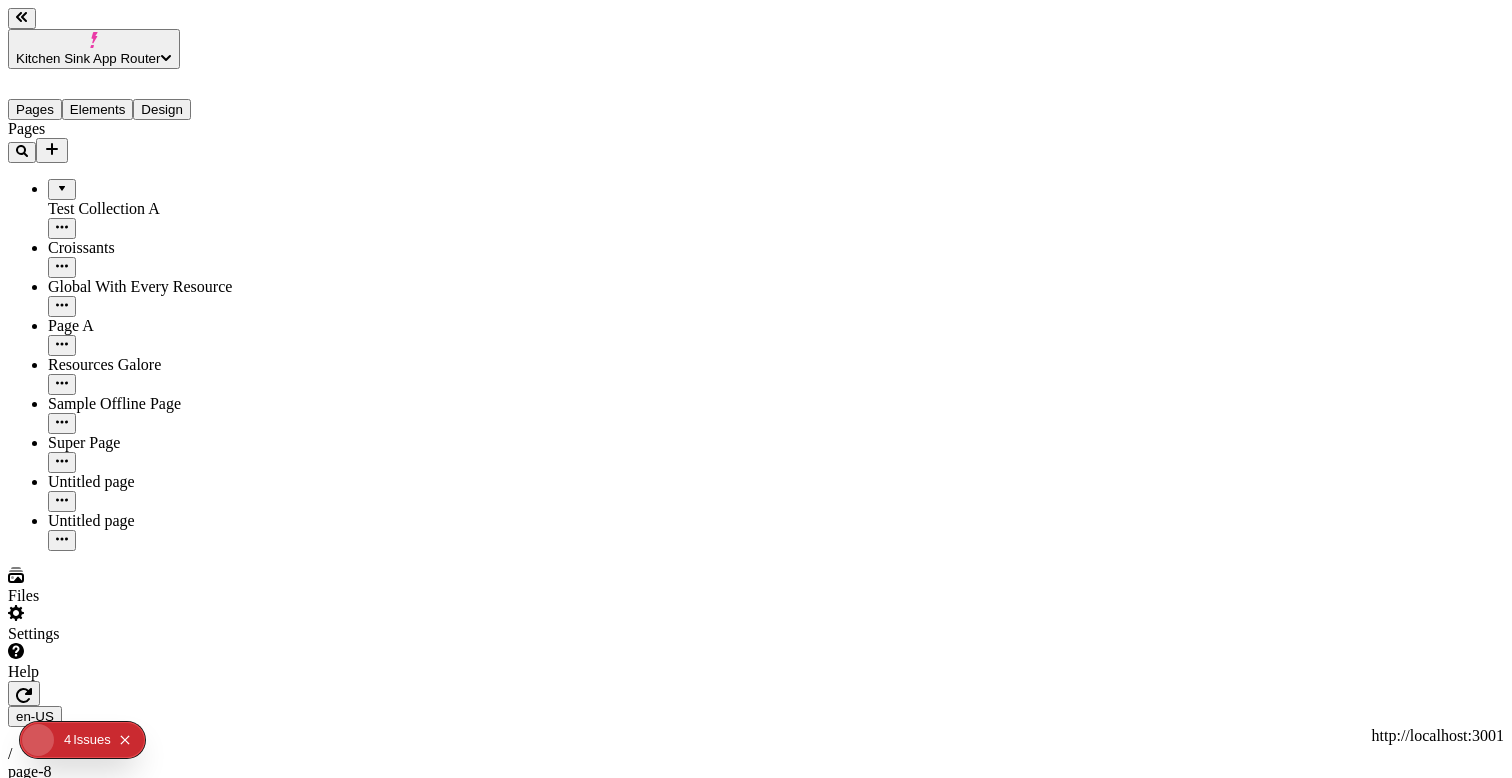 scroll, scrollTop: 0, scrollLeft: 107, axis: horizontal 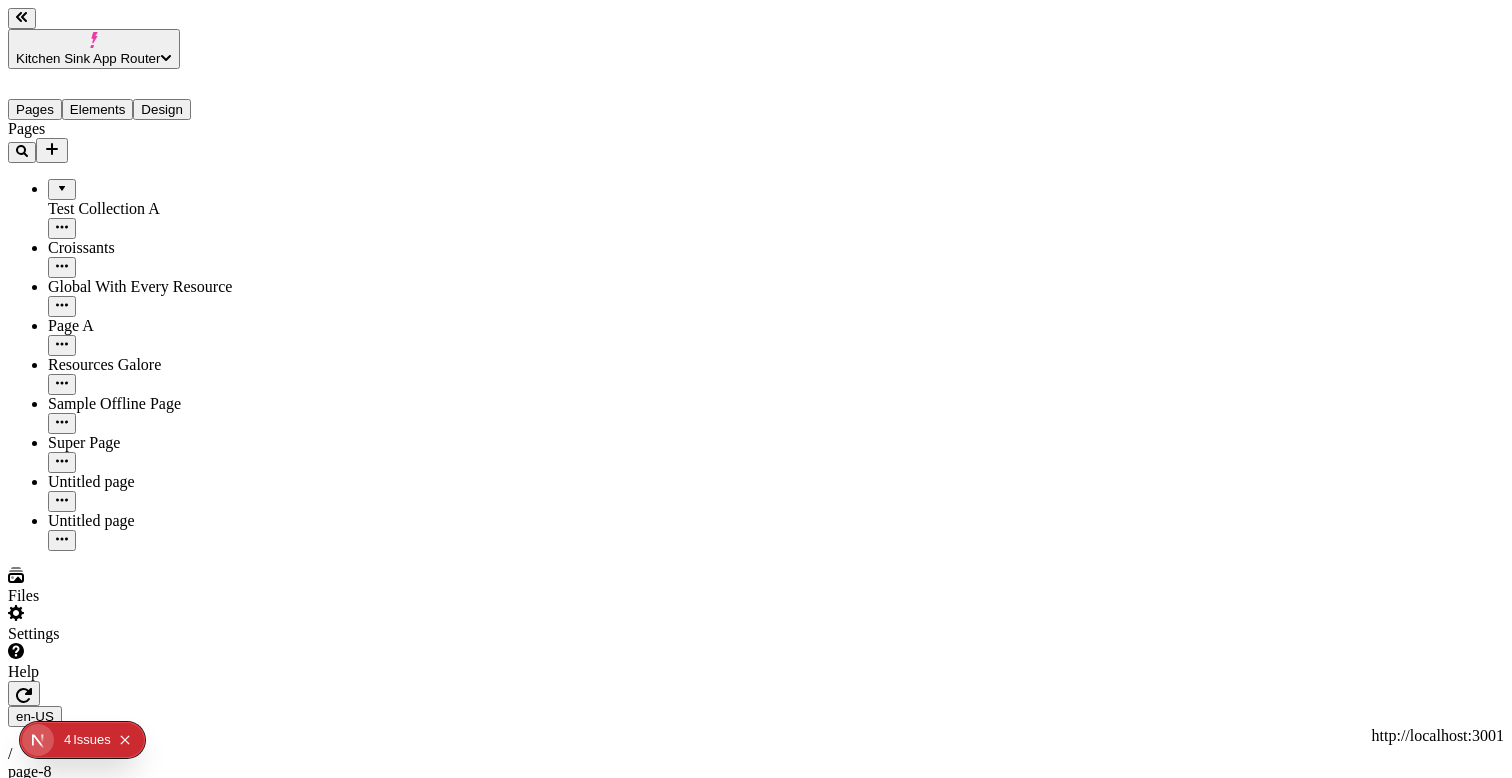 click at bounding box center (62, 879) 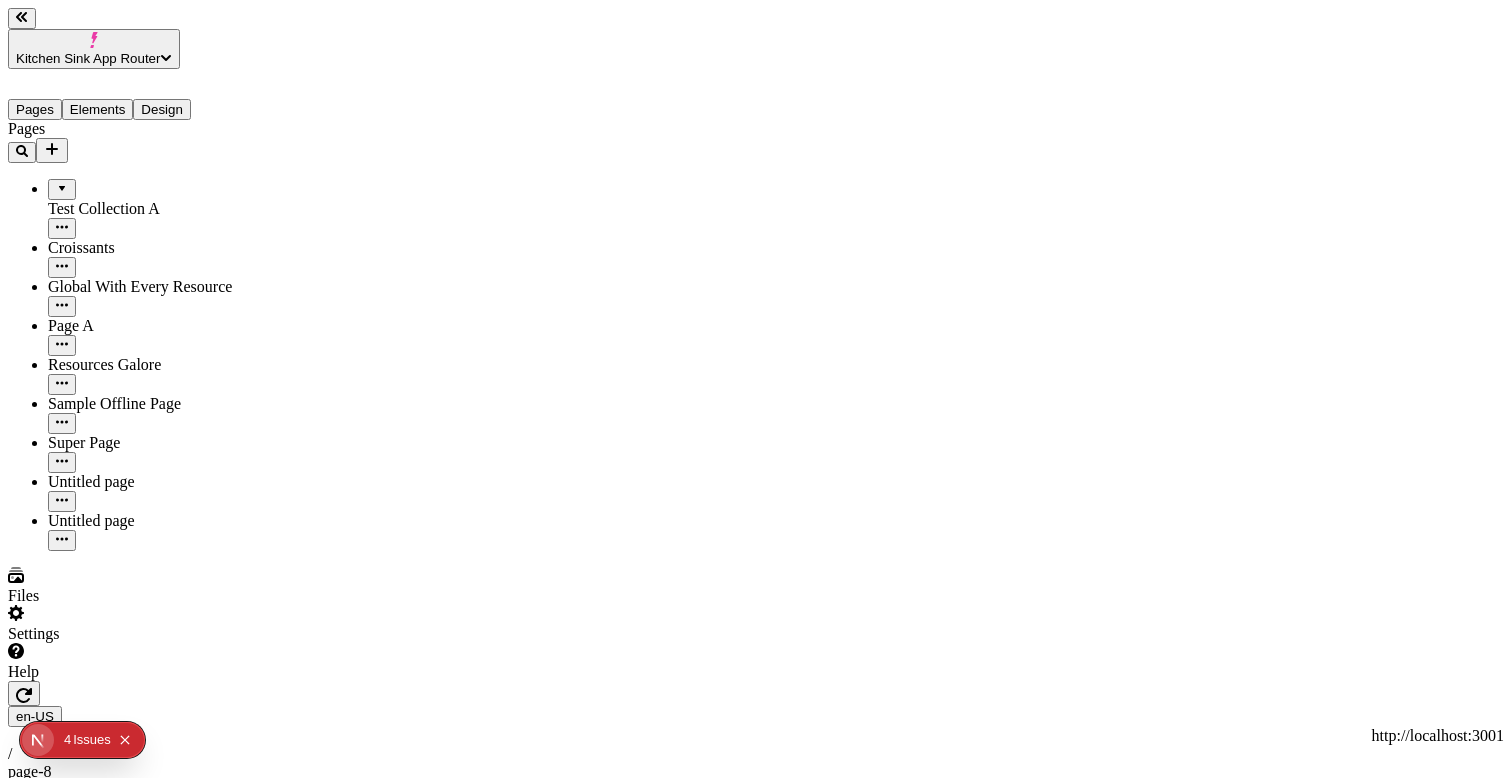 scroll, scrollTop: 0, scrollLeft: 0, axis: both 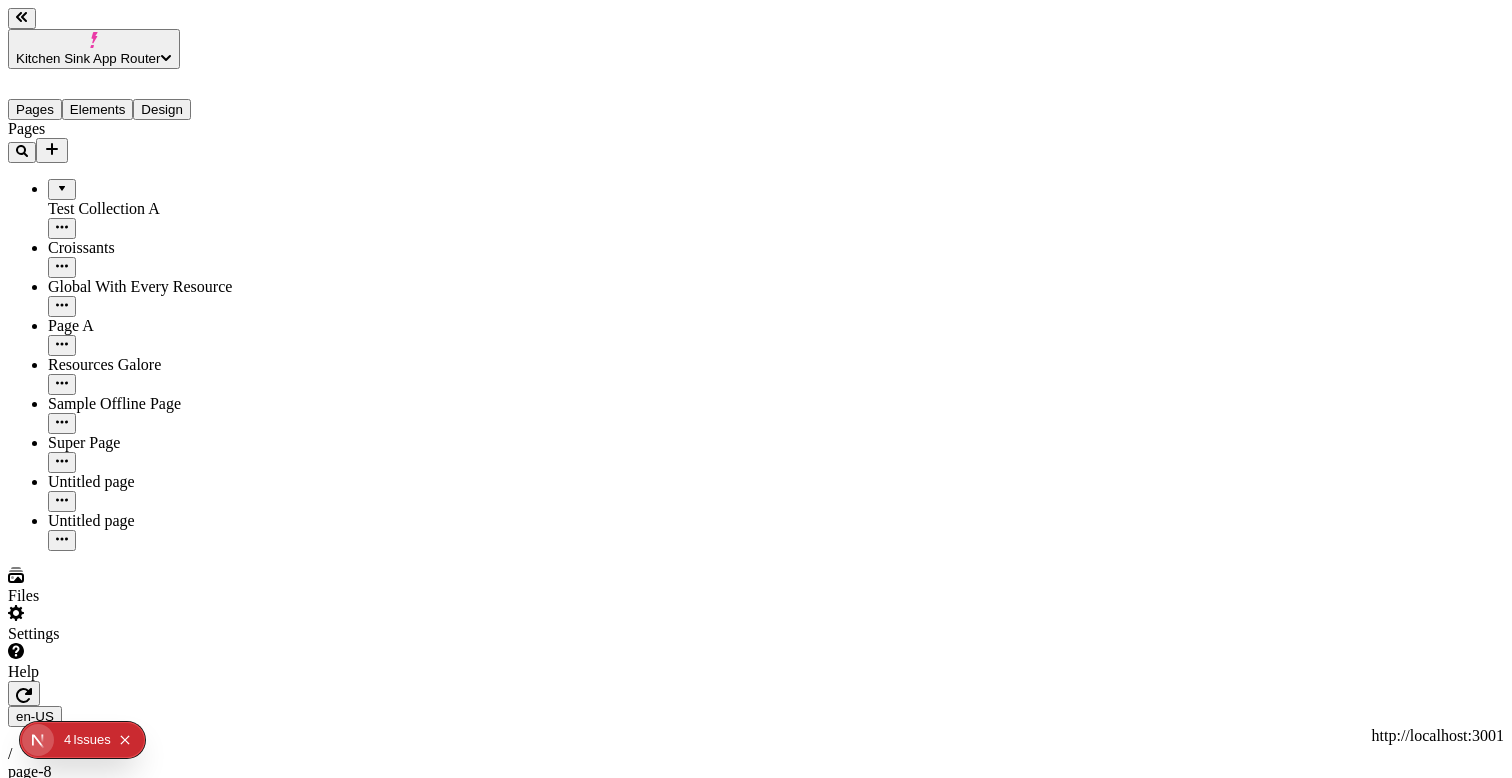 click 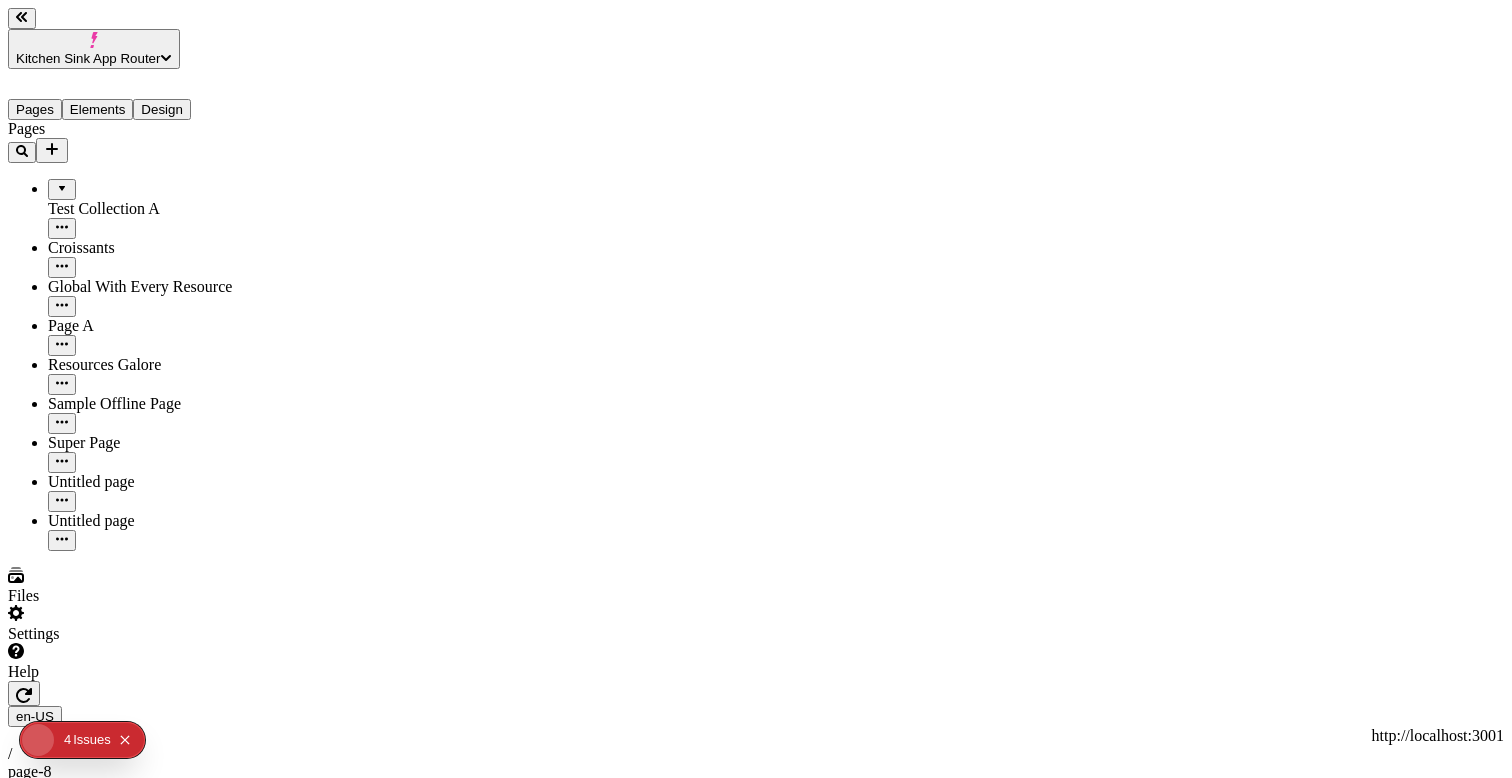 click 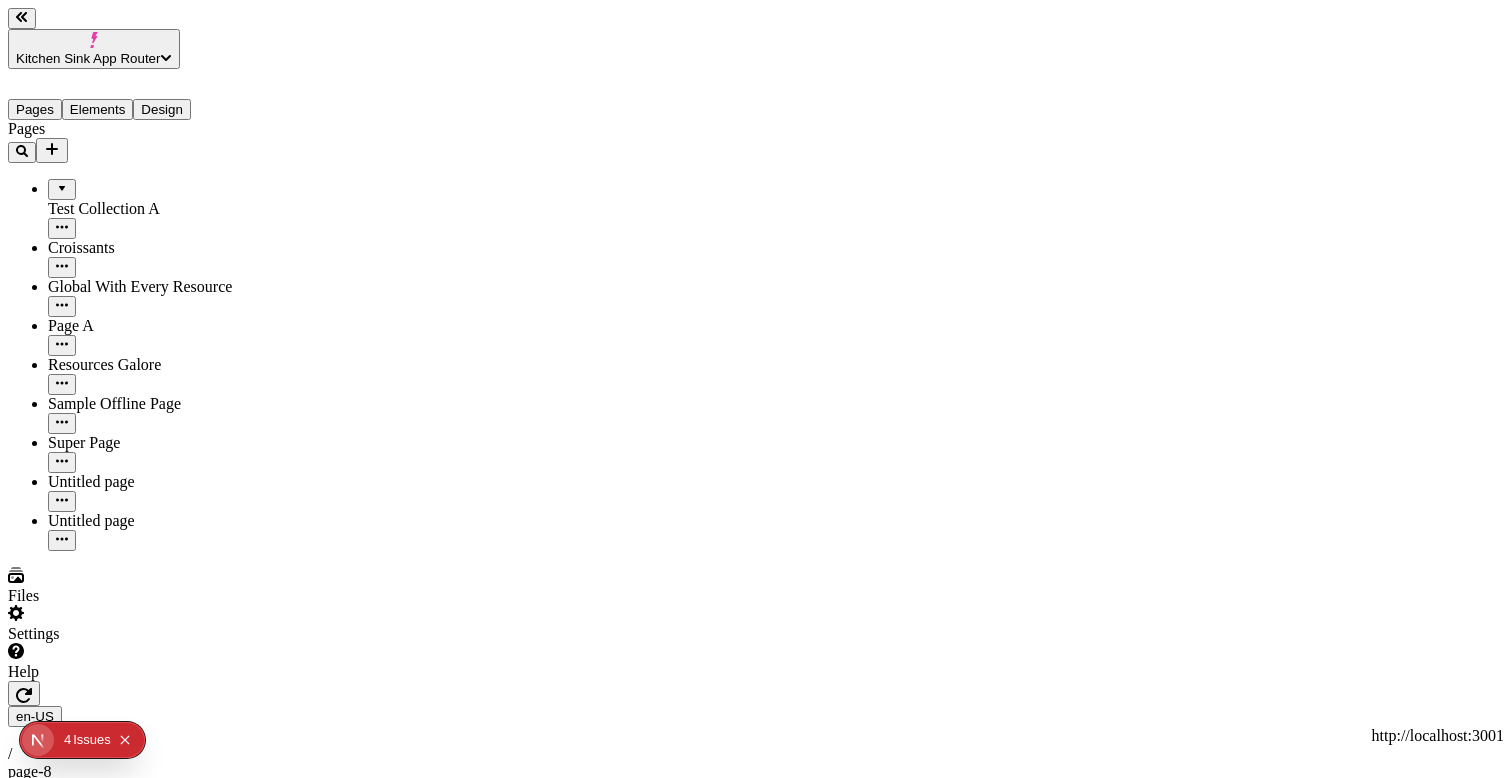 type 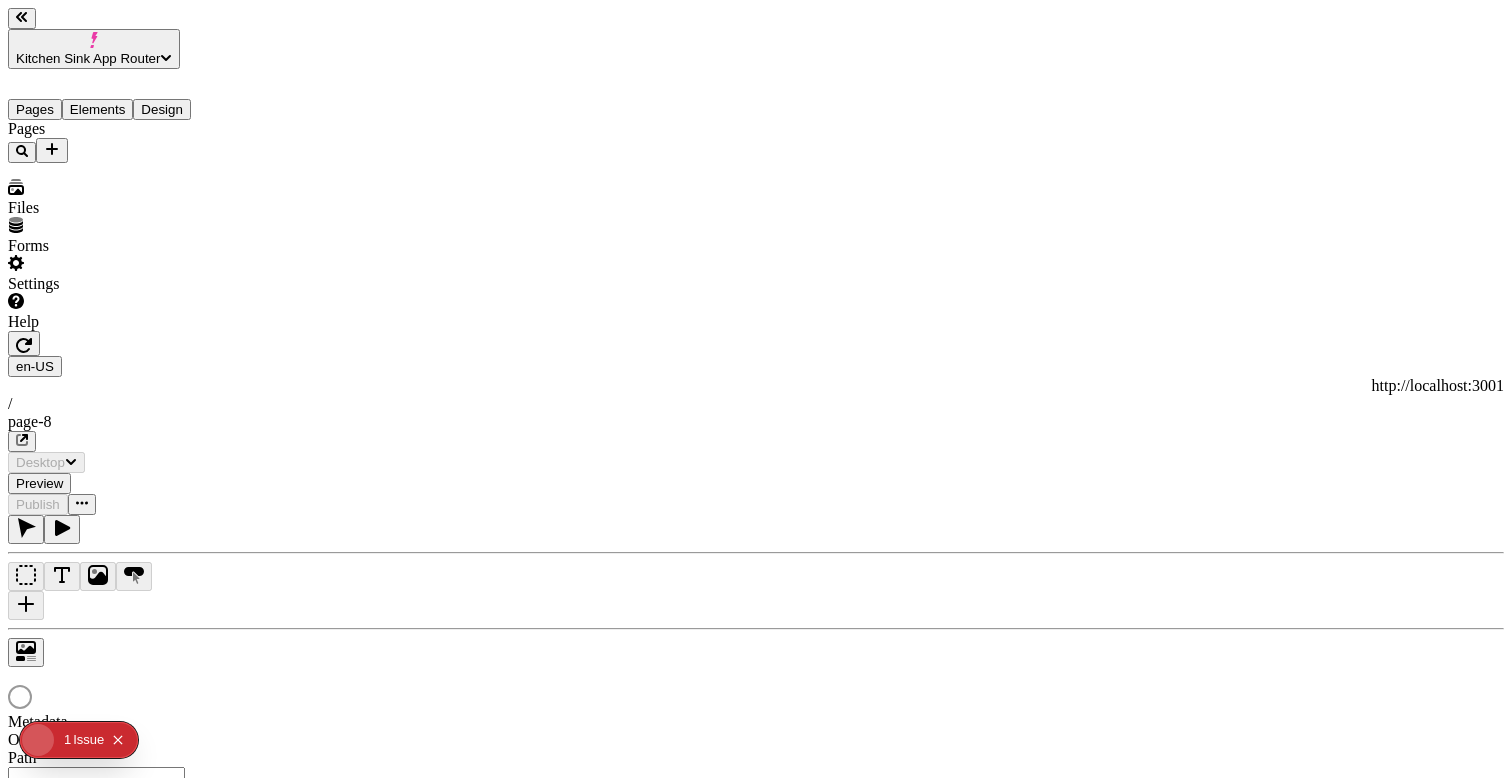 scroll, scrollTop: 0, scrollLeft: 0, axis: both 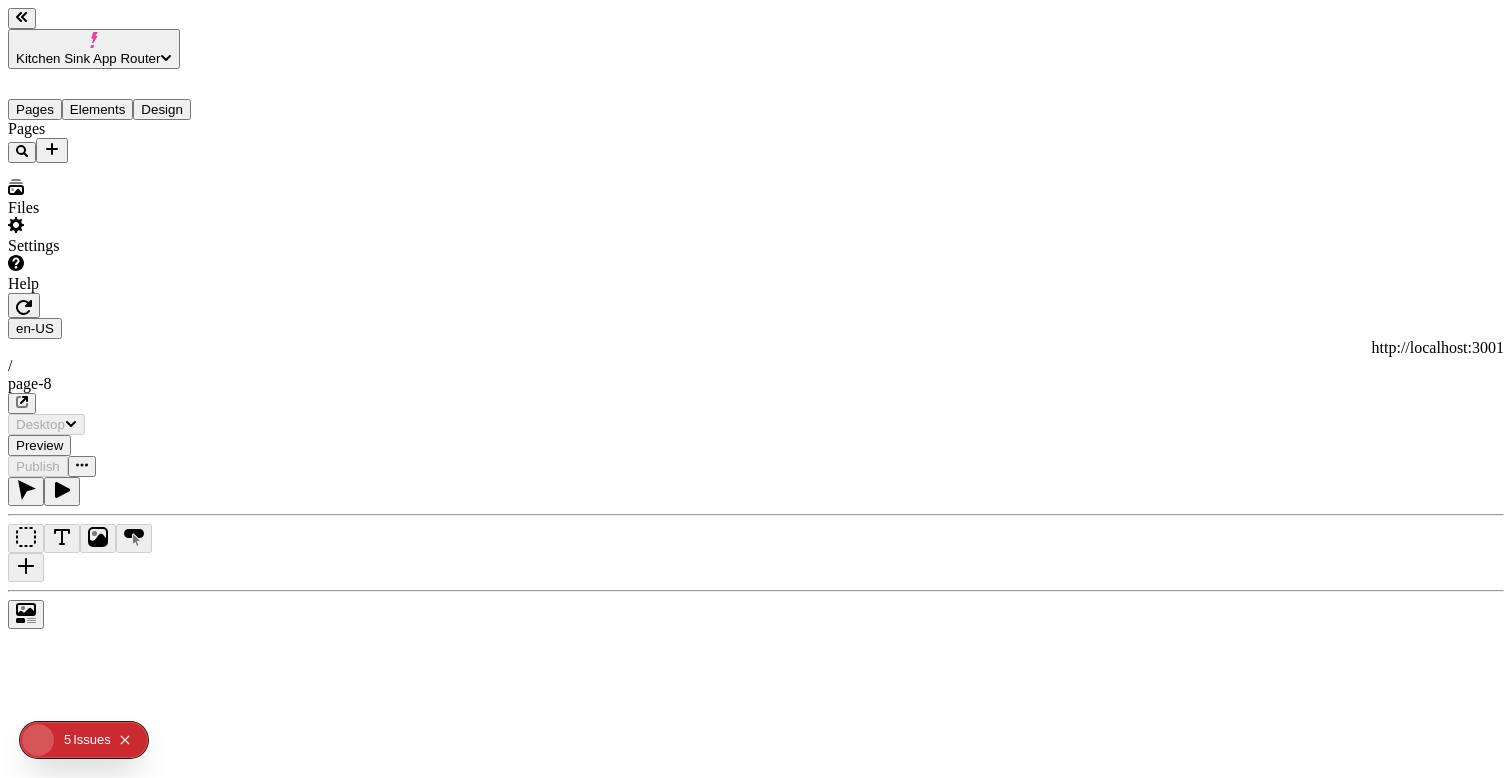 type on "/page-8" 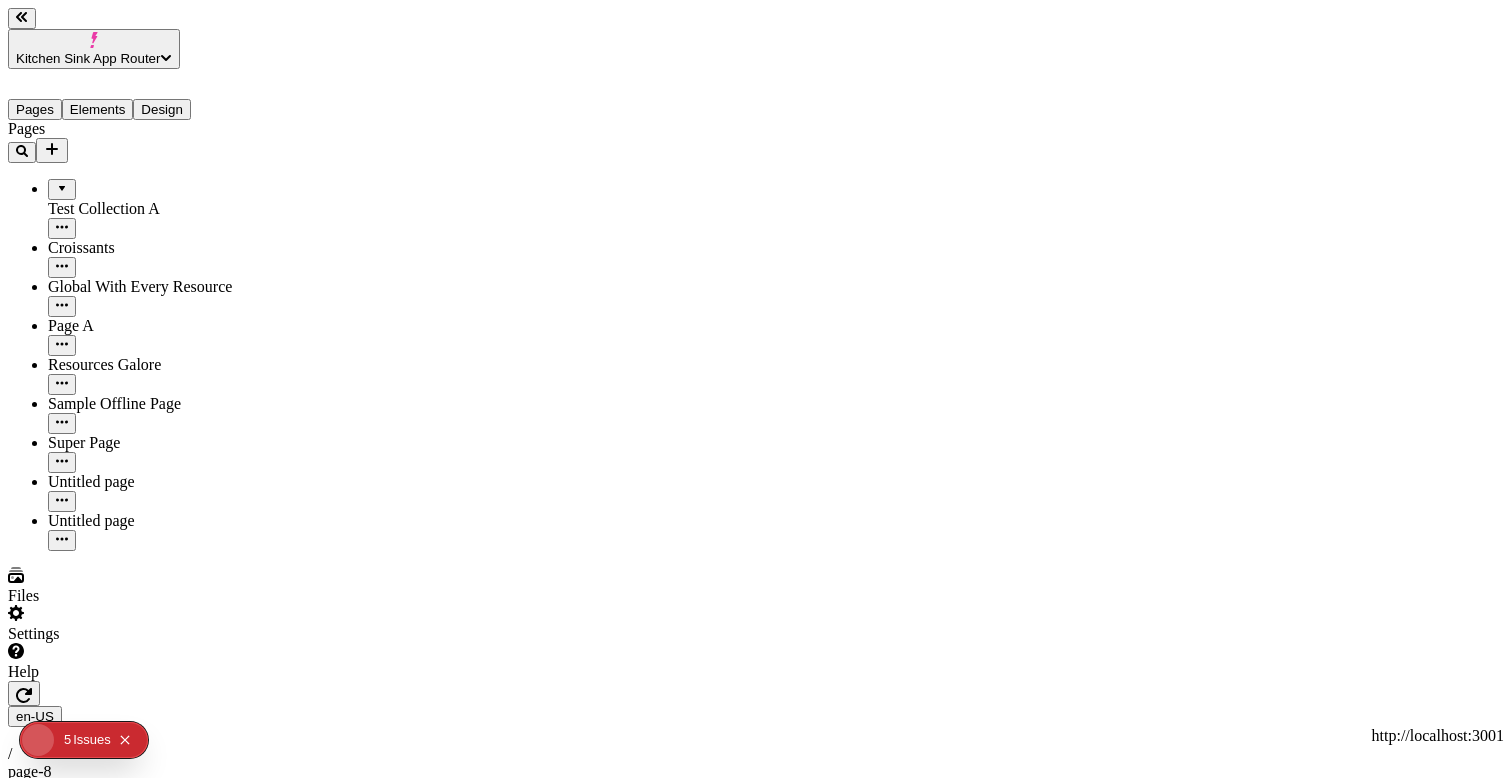 scroll, scrollTop: 0, scrollLeft: 0, axis: both 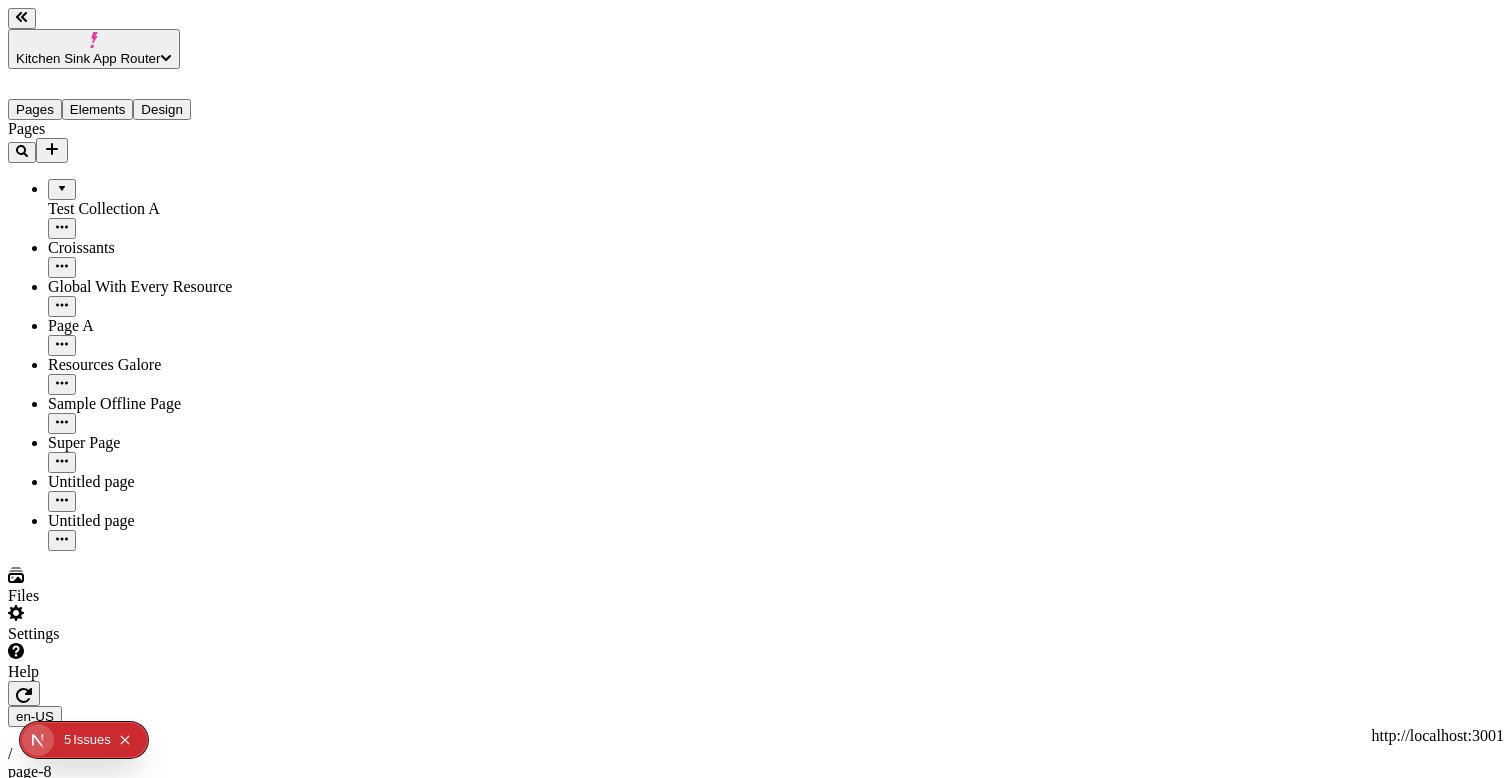 click on "Kitchen Sink App Router" at bounding box center (94, 49) 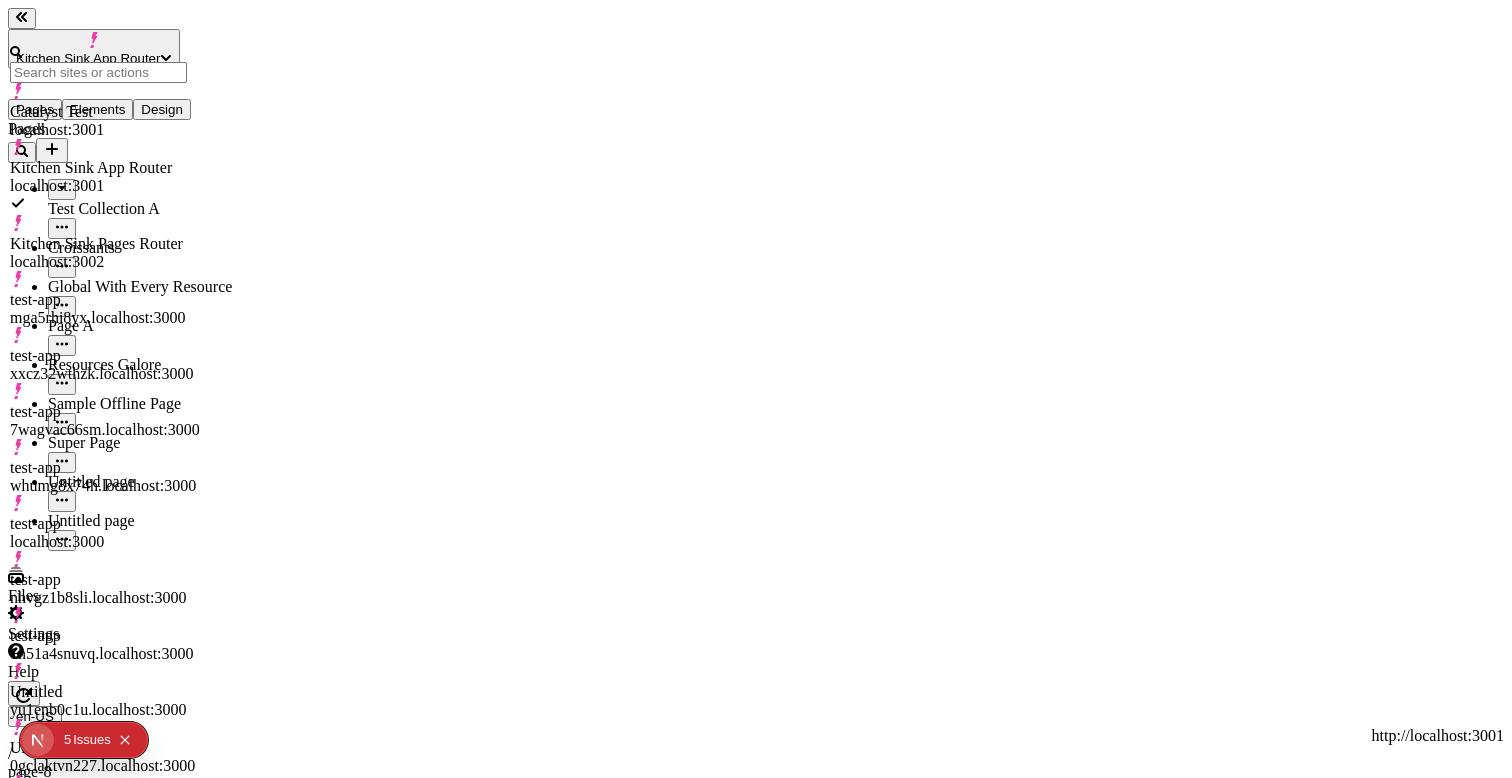 click on "test-app mga5rhi8yx.localhost:3000" at bounding box center (105, 309) 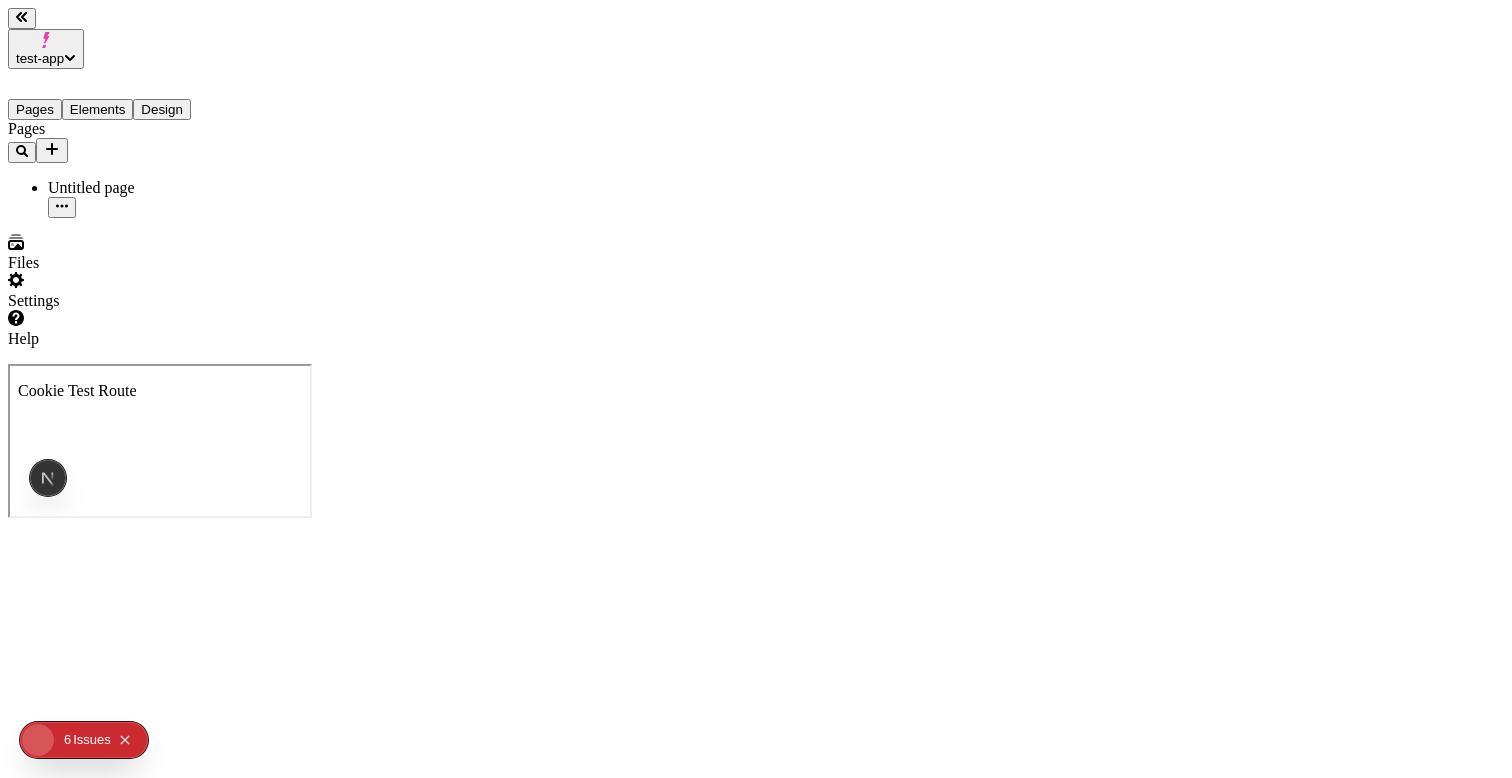 scroll, scrollTop: 0, scrollLeft: 0, axis: both 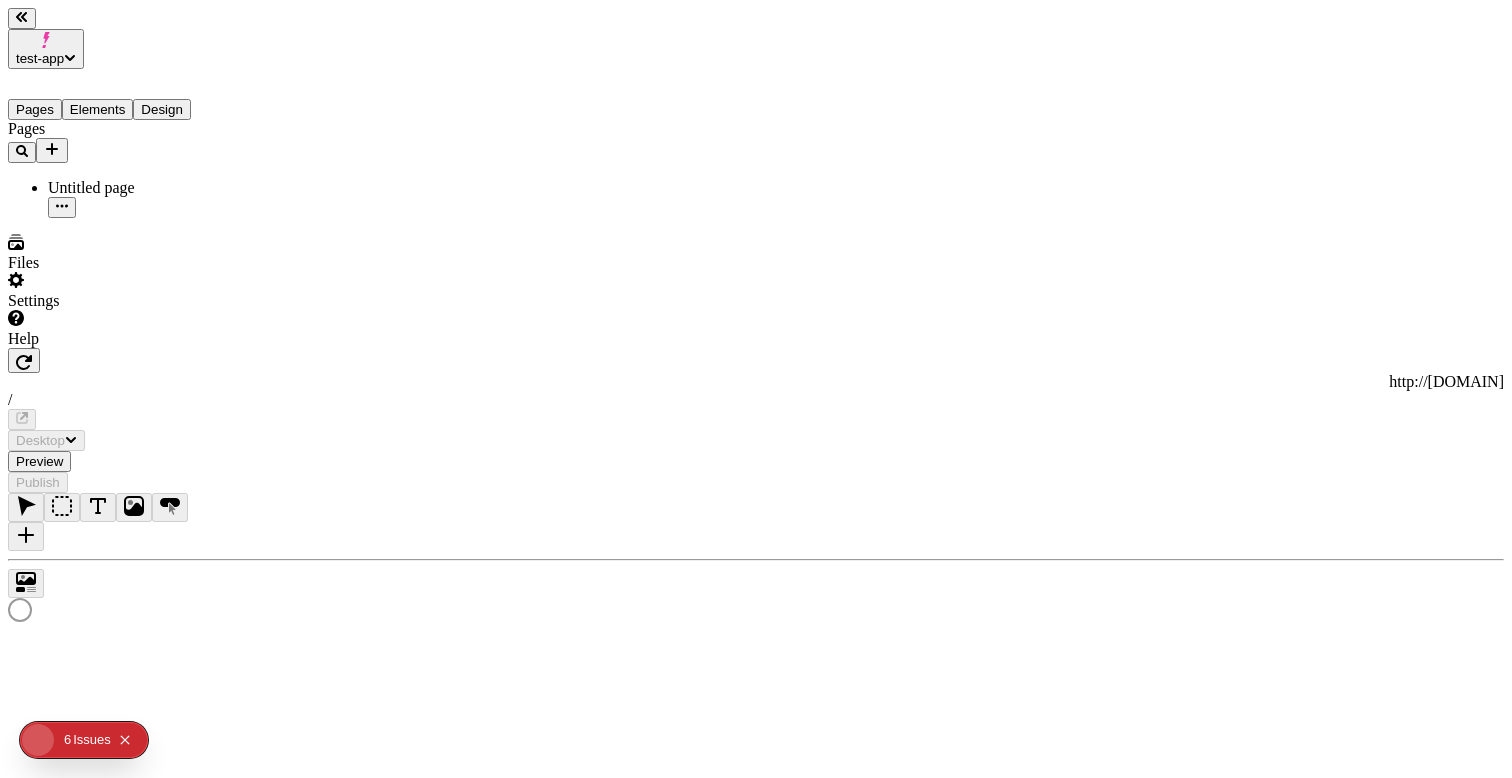 type on "/page" 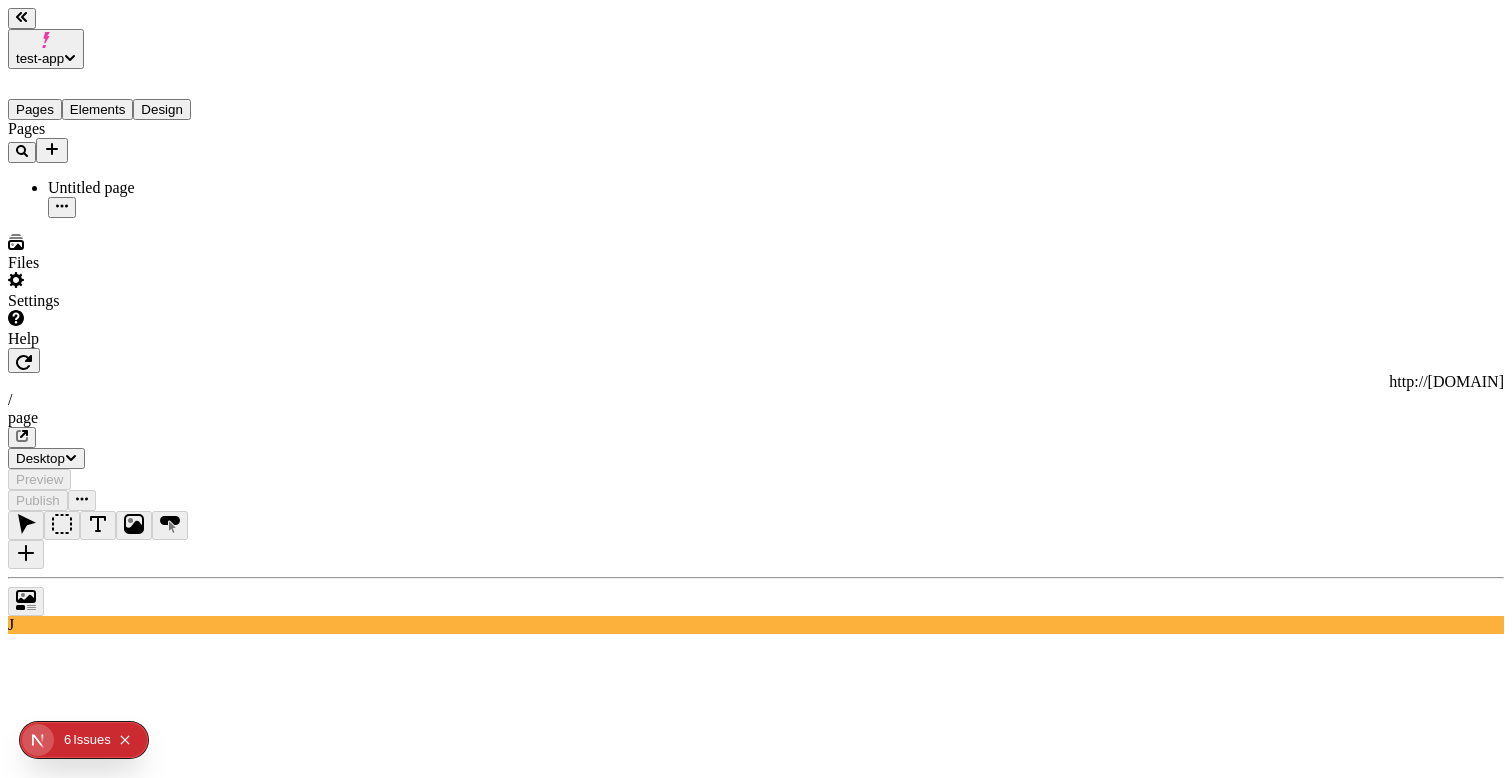 click on "test-app" at bounding box center (40, 58) 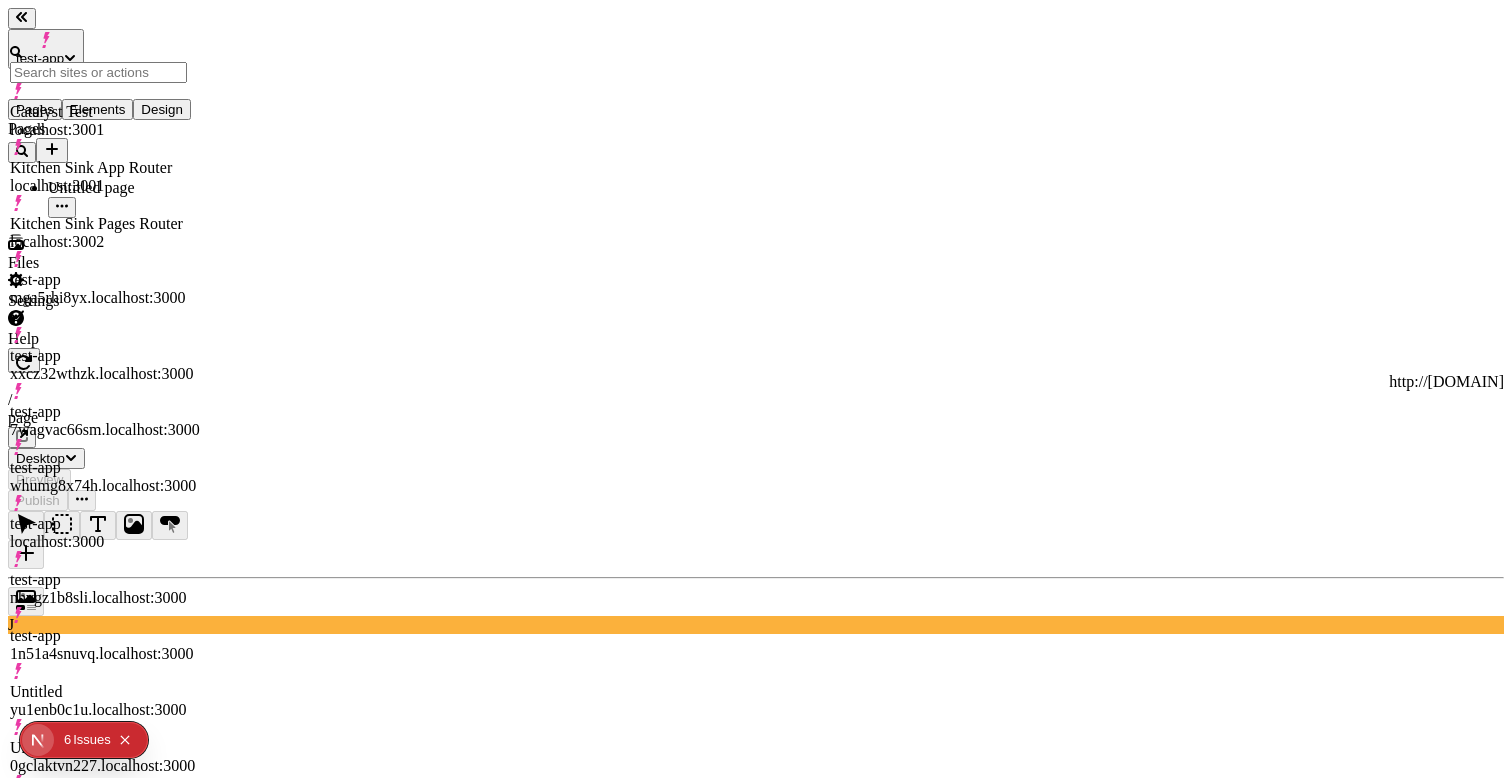 click on "test-app" at bounding box center [40, 58] 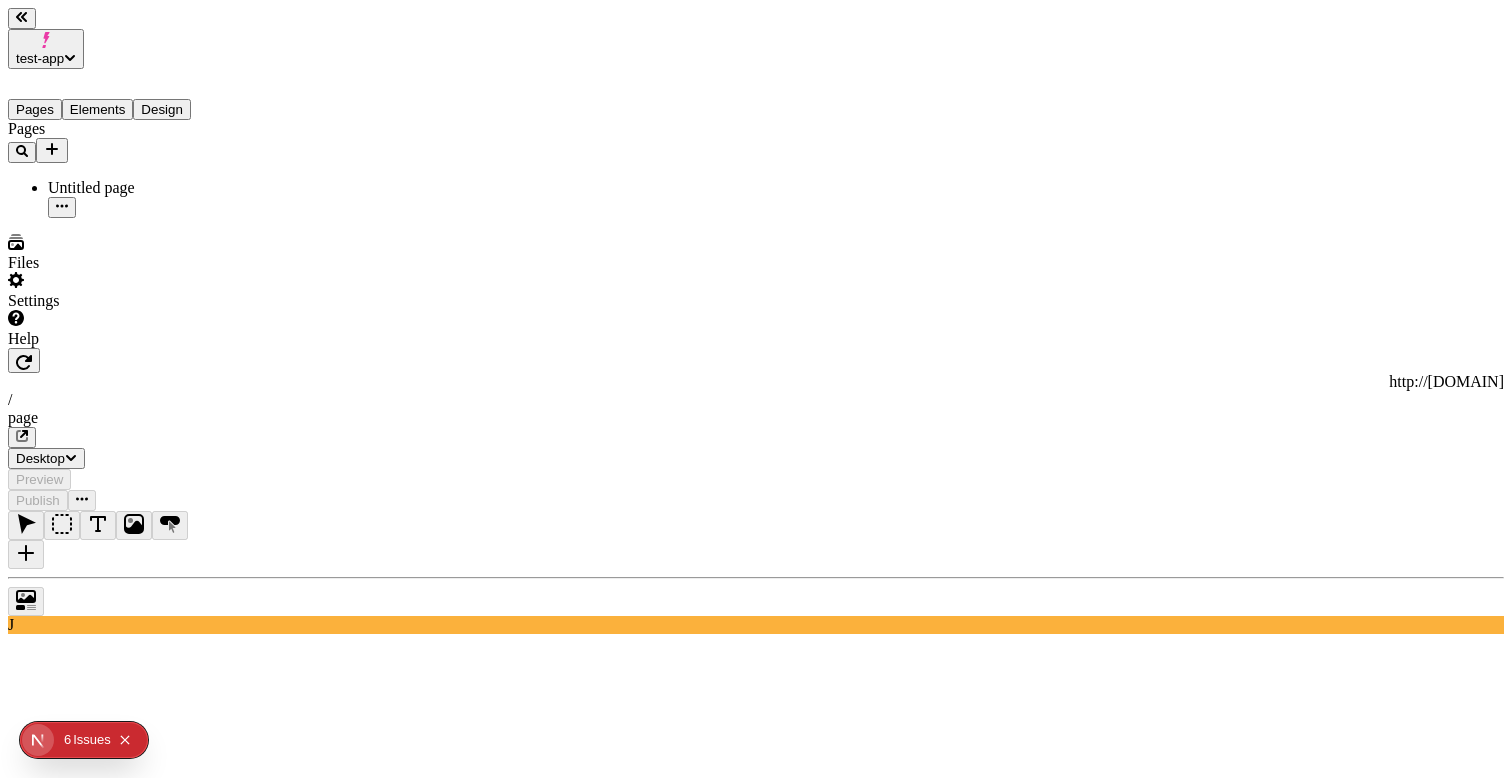 click on "test-app" at bounding box center (40, 58) 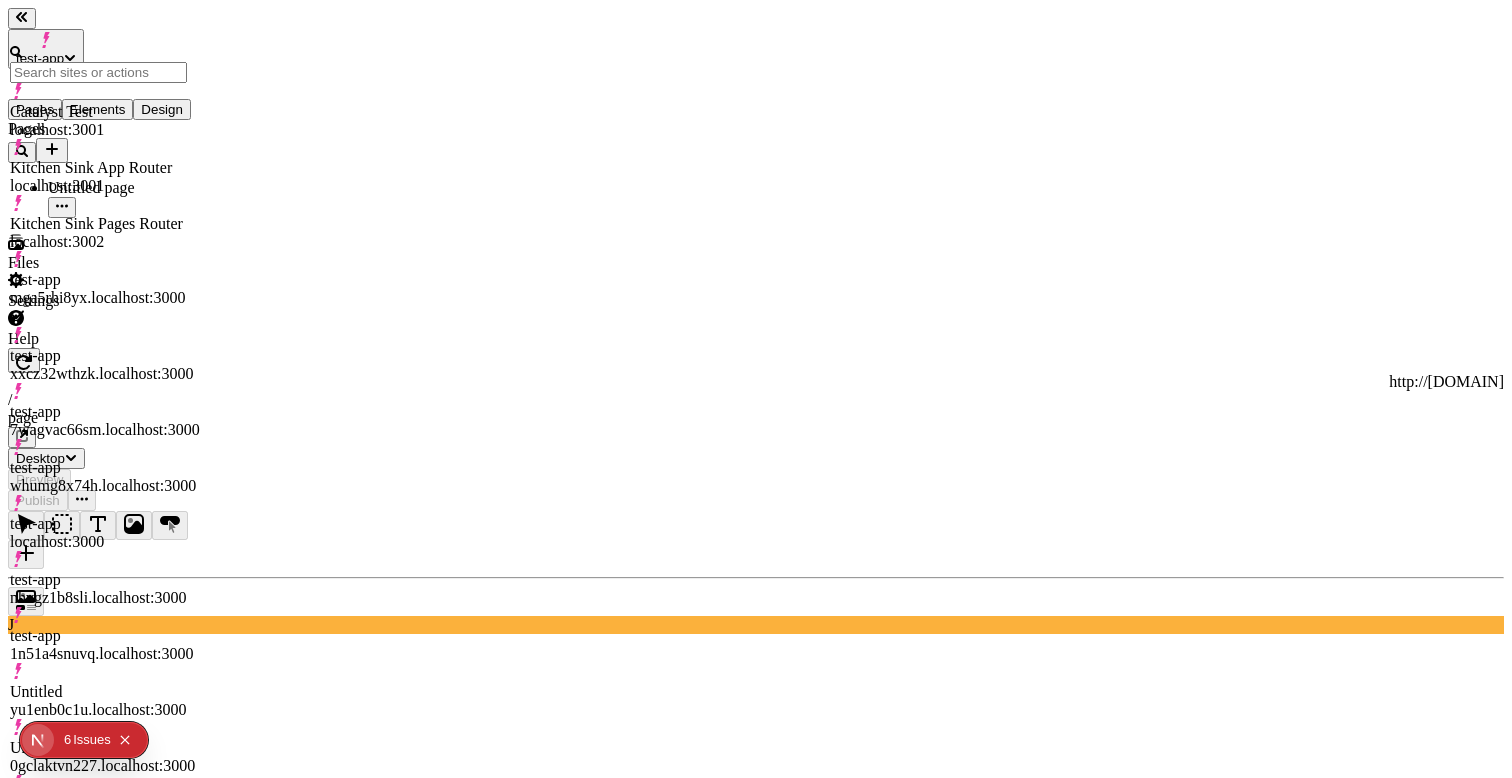 click on "Kitchen Sink App Router localhost:3001" at bounding box center [105, 177] 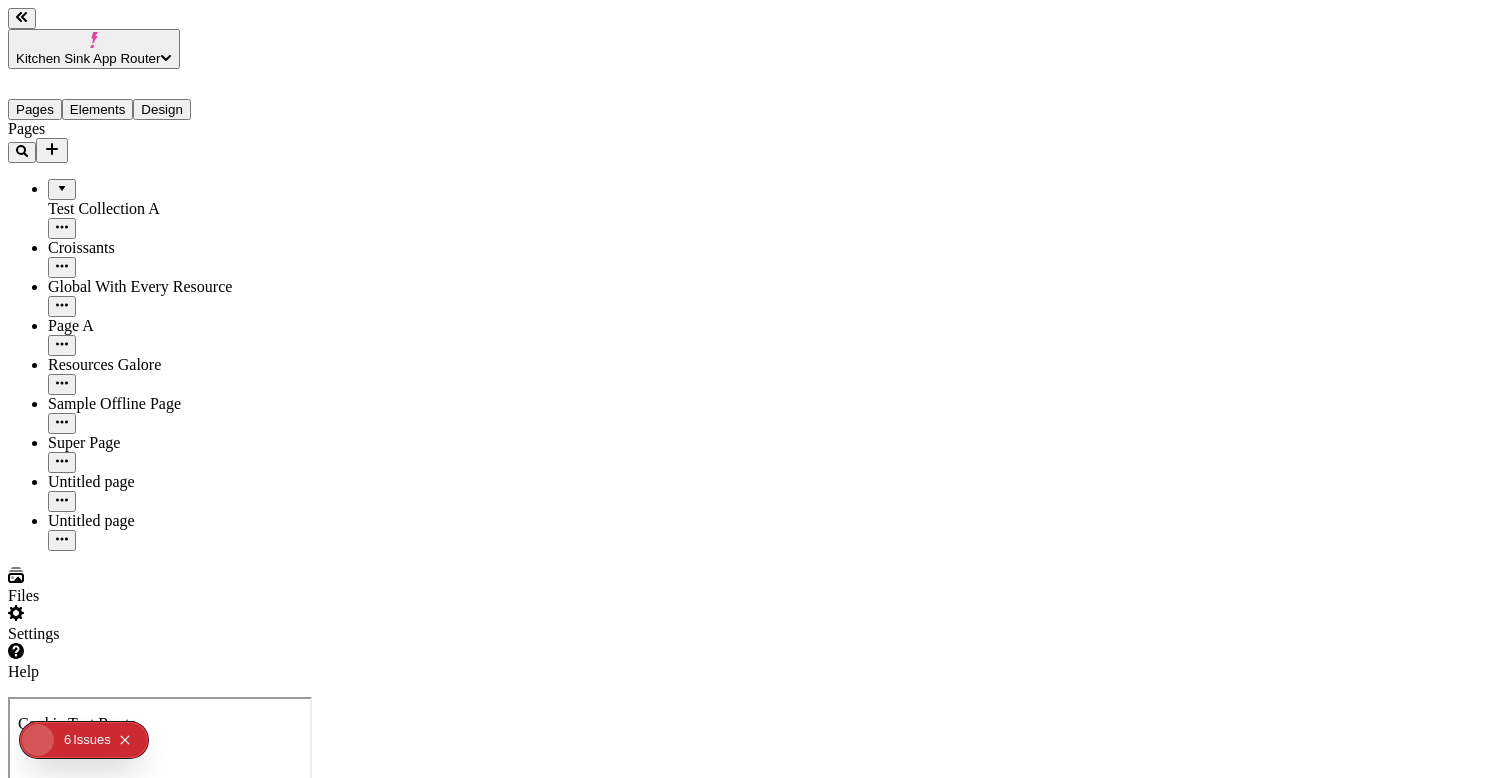 scroll, scrollTop: 0, scrollLeft: 0, axis: both 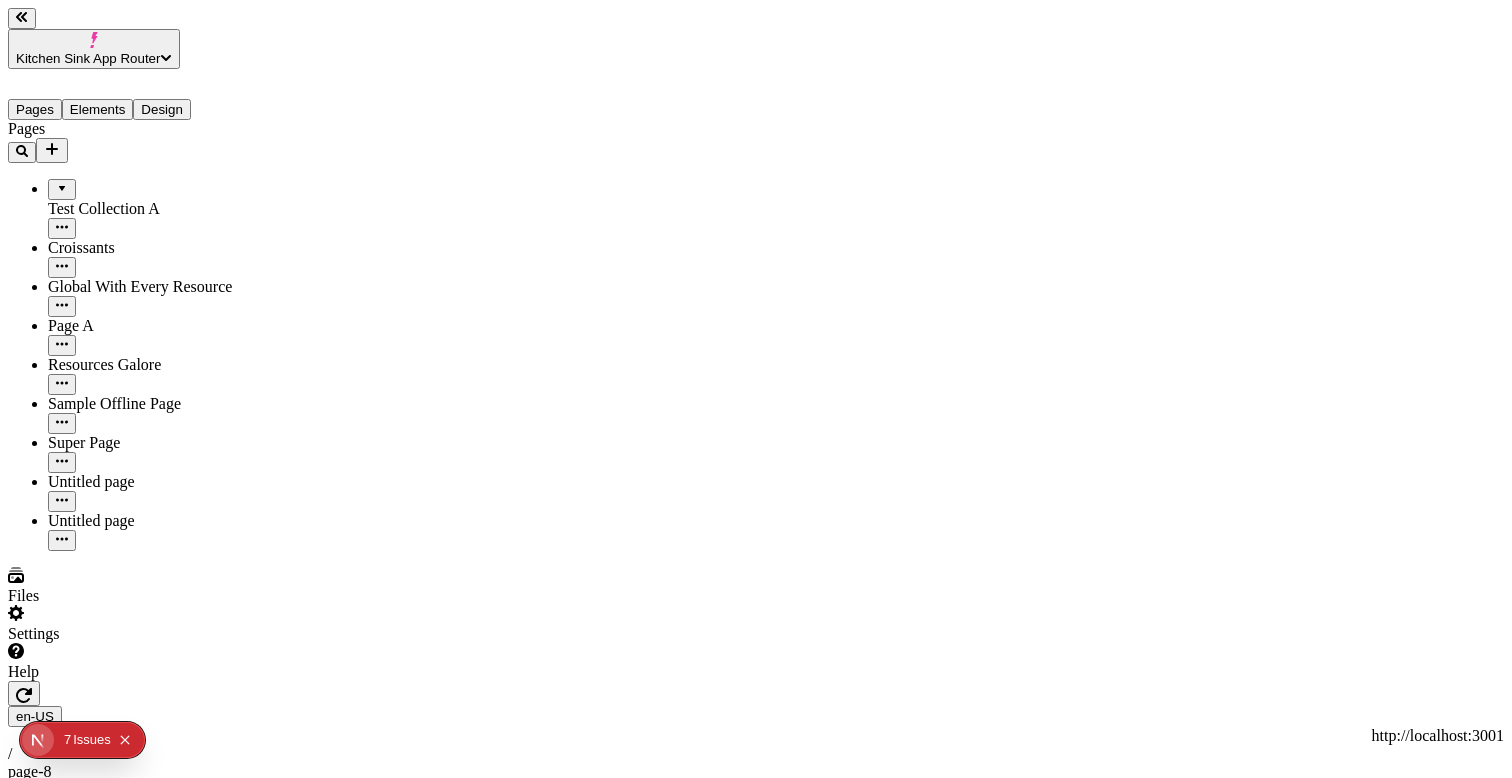 click 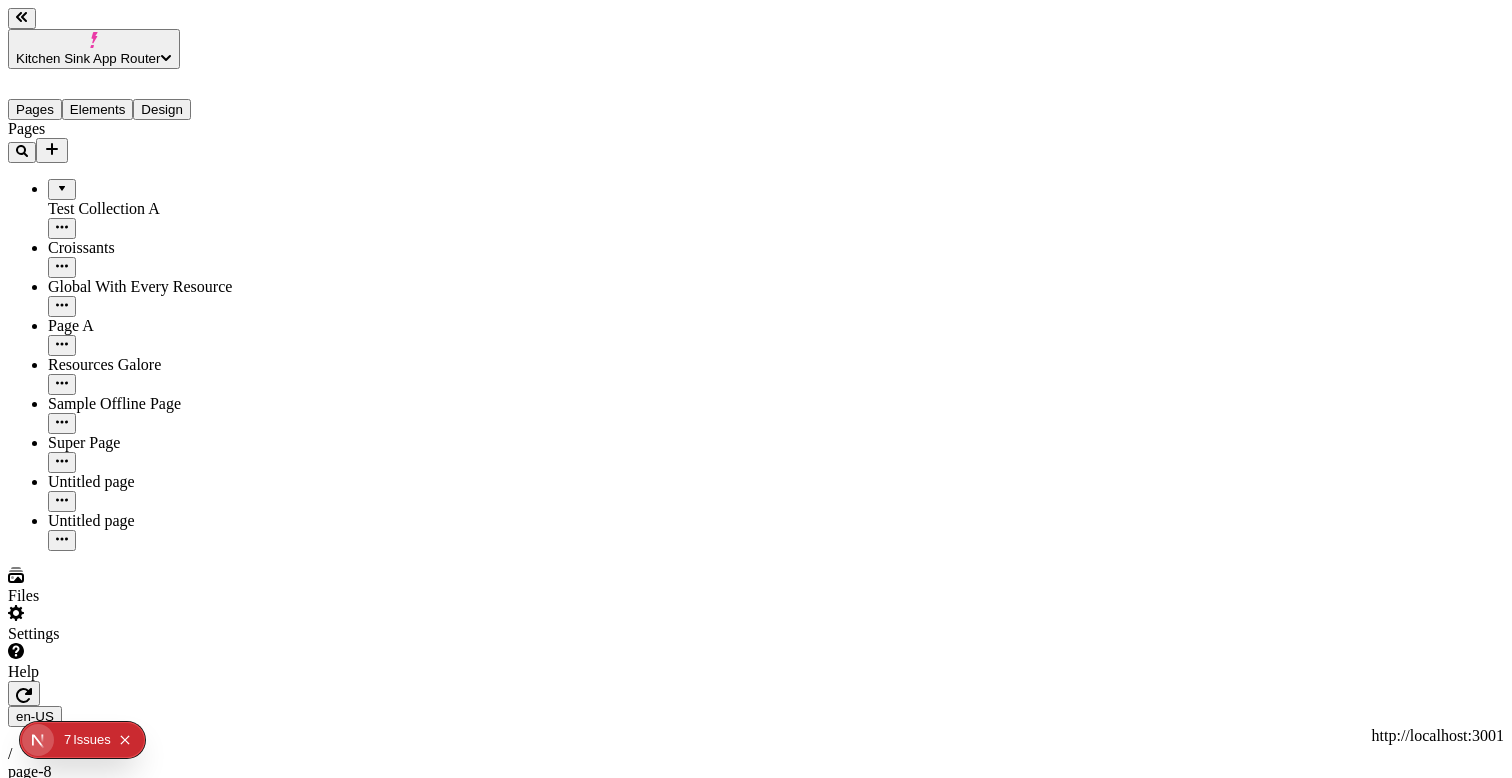 click 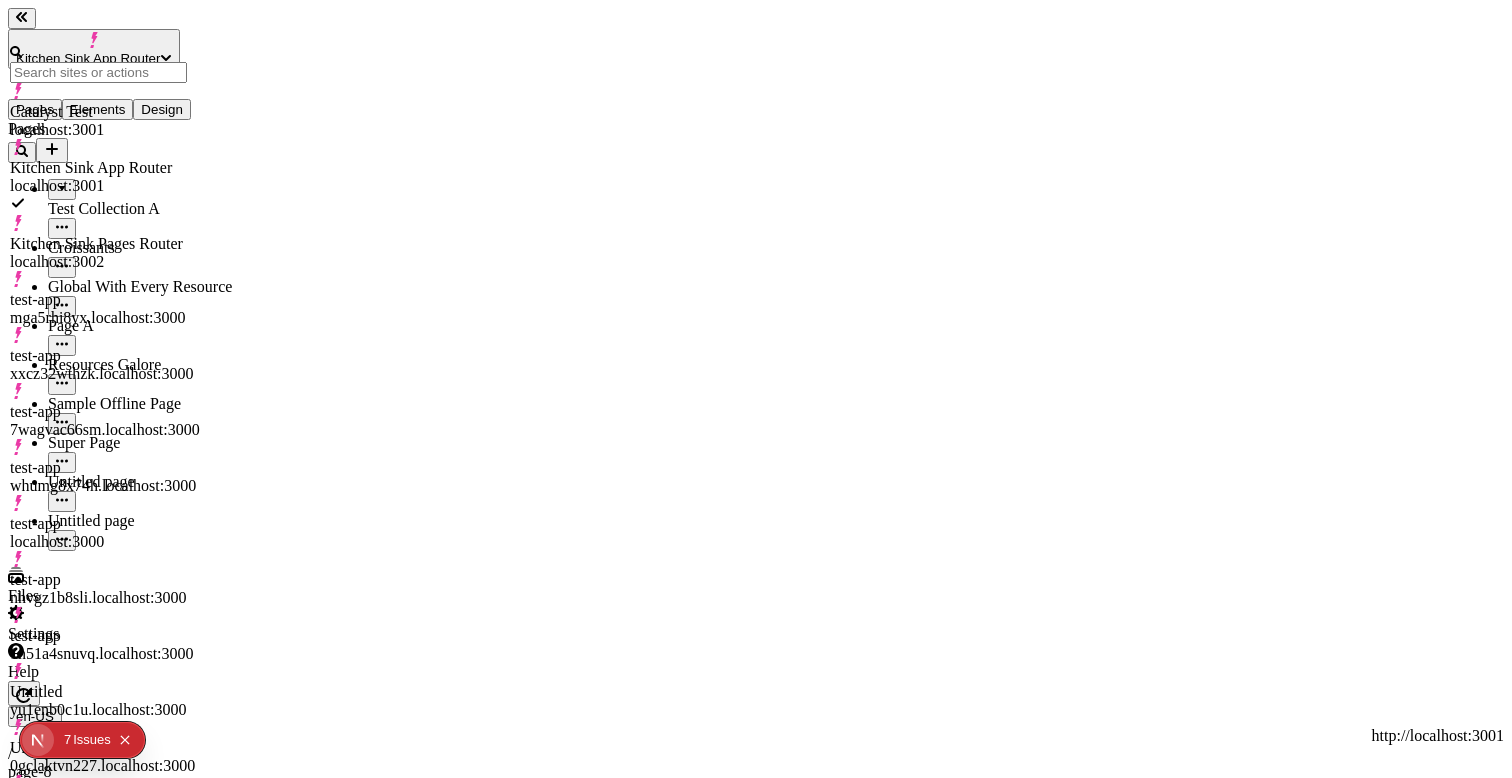 click on "test-app mga5rhi8yx.localhost:3000" at bounding box center (105, 309) 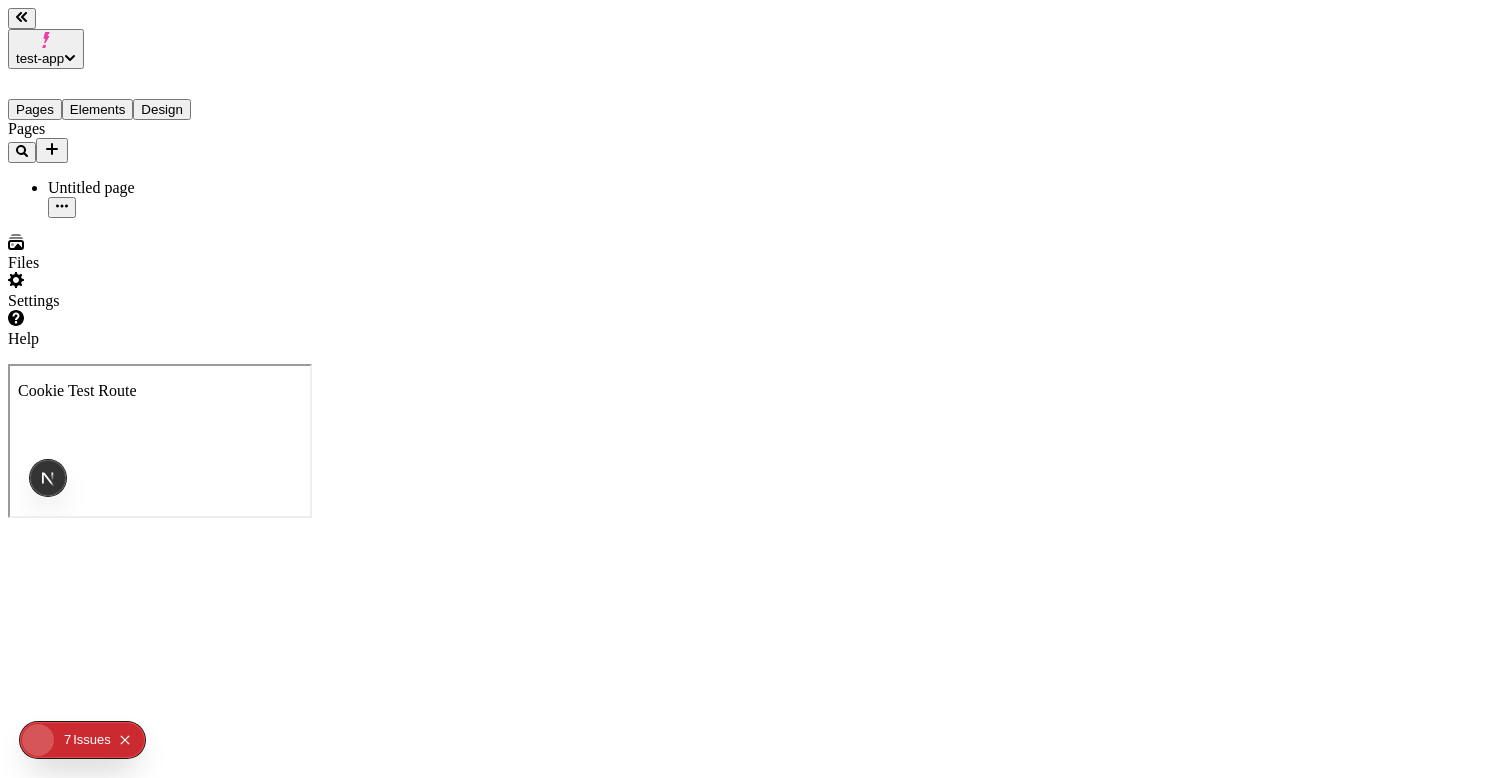 scroll, scrollTop: 0, scrollLeft: 0, axis: both 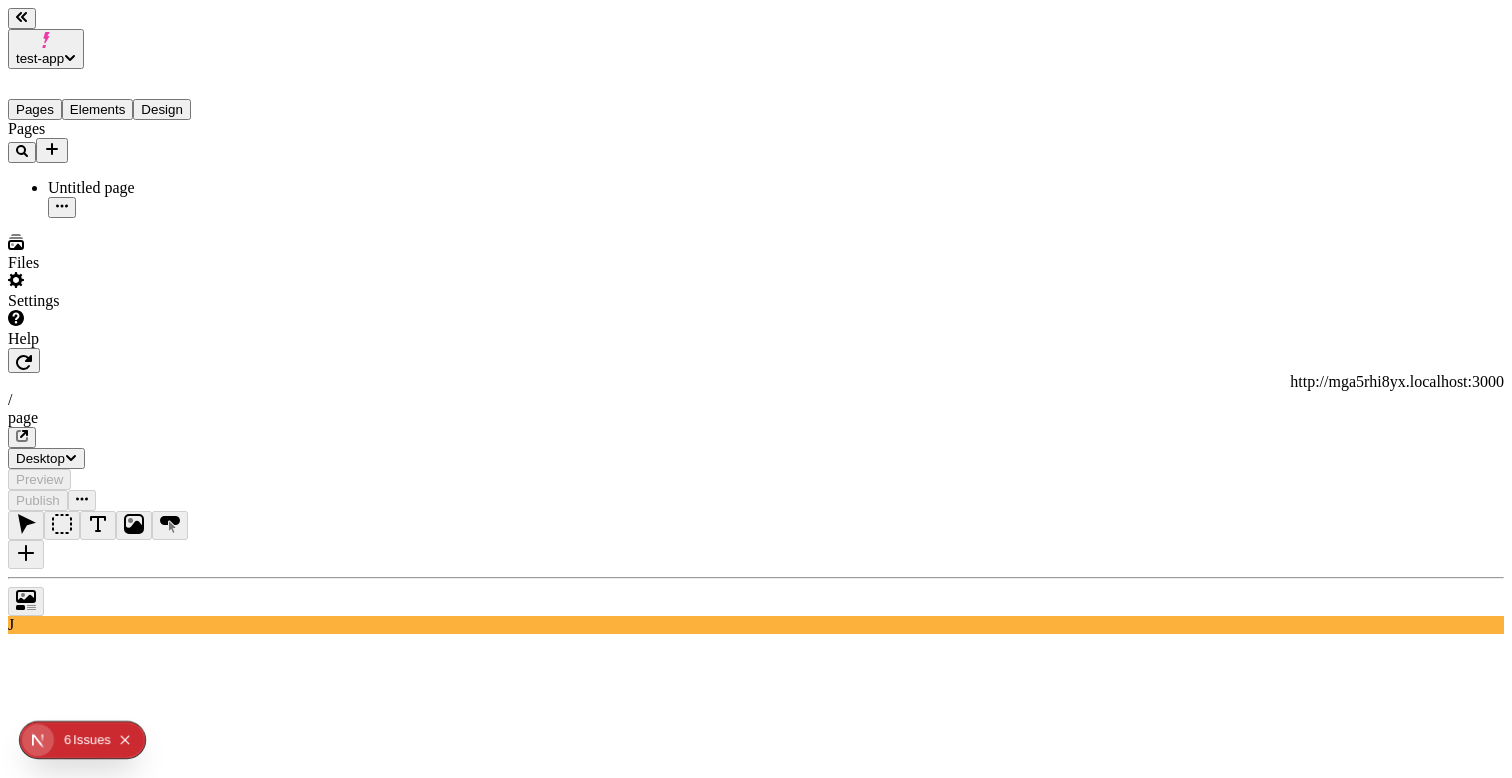 click 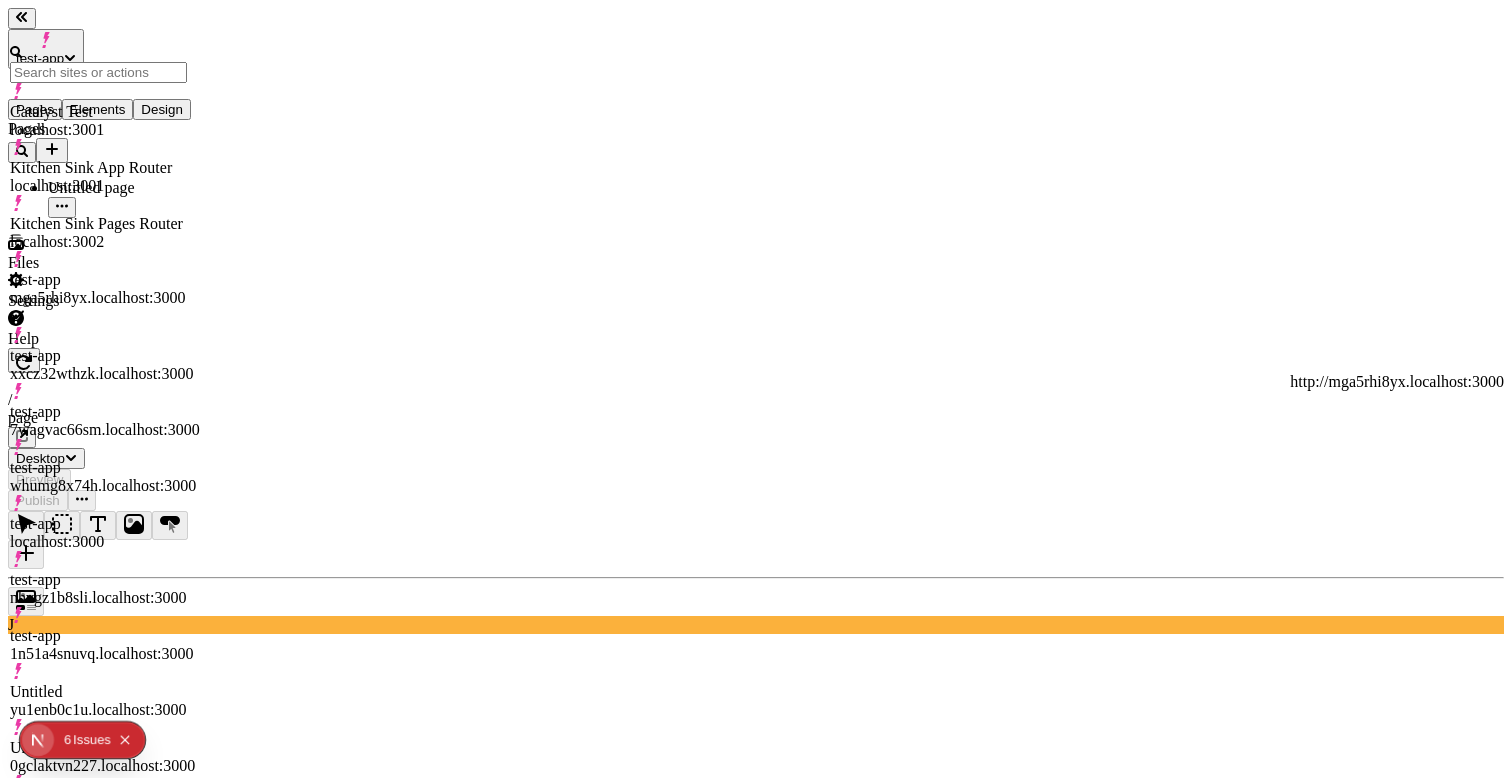 click on "Untitled 0gclaktvn227.localhost:3000" at bounding box center [105, 747] 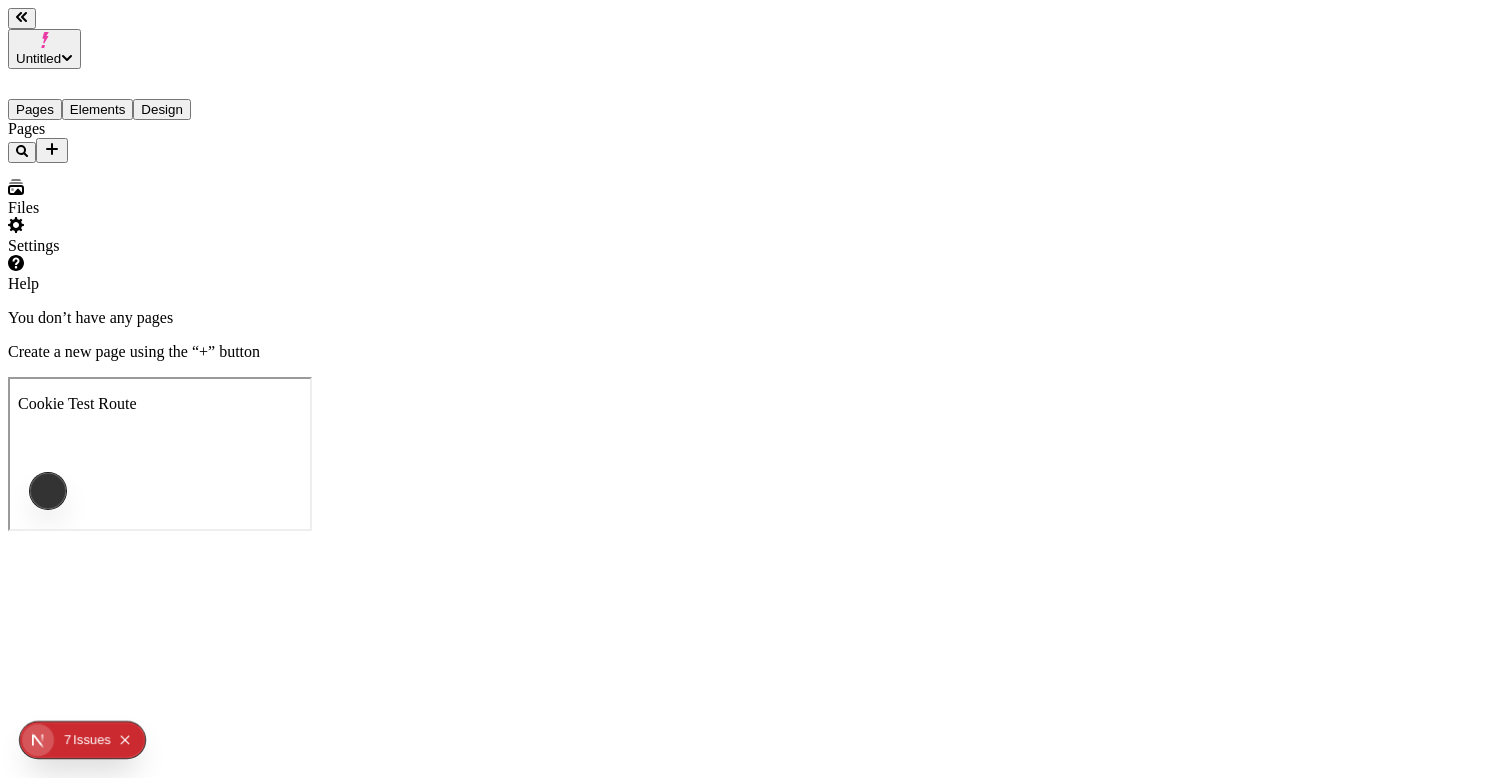 scroll, scrollTop: 0, scrollLeft: 0, axis: both 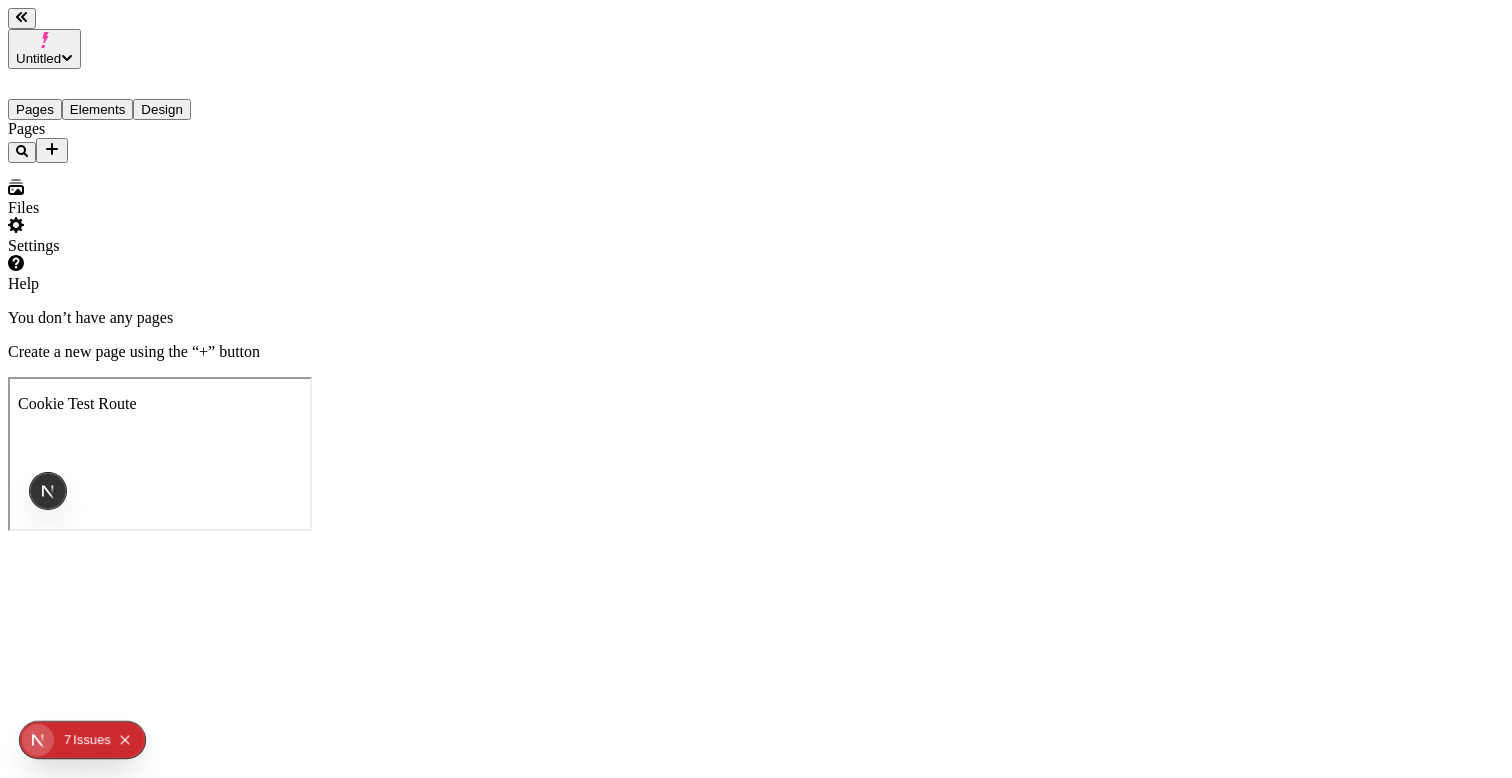 click 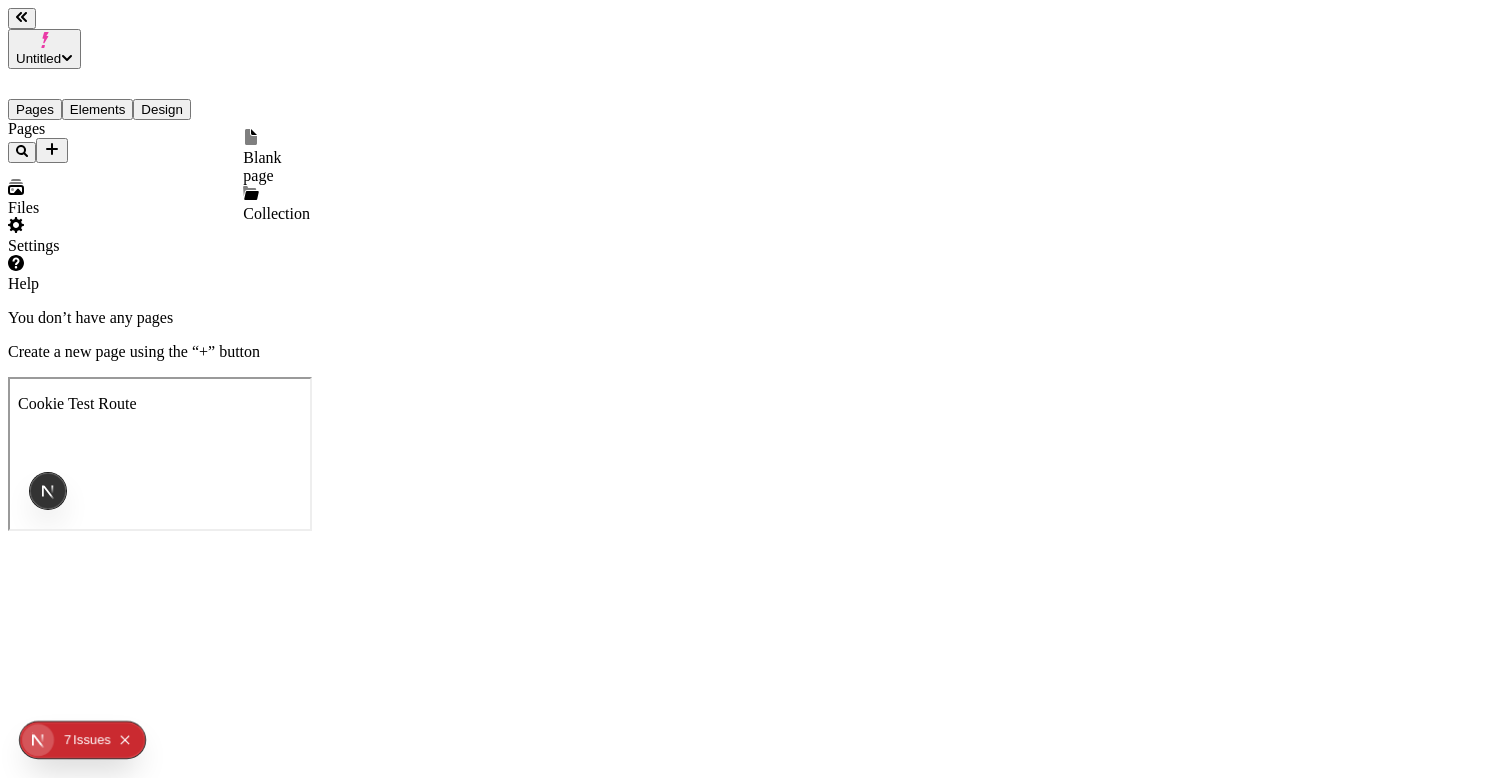 click on "Blank page" at bounding box center [276, 157] 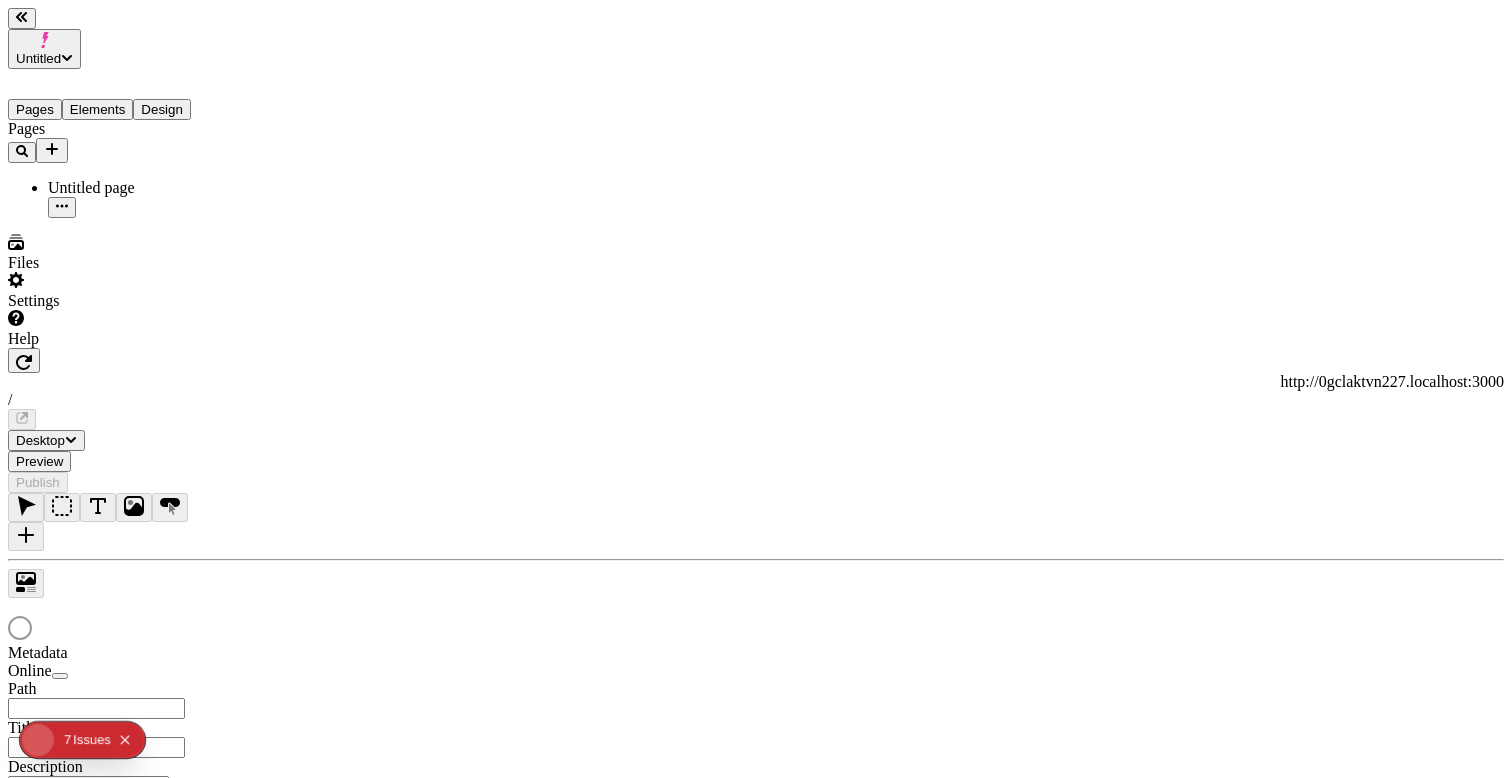 type on "/page" 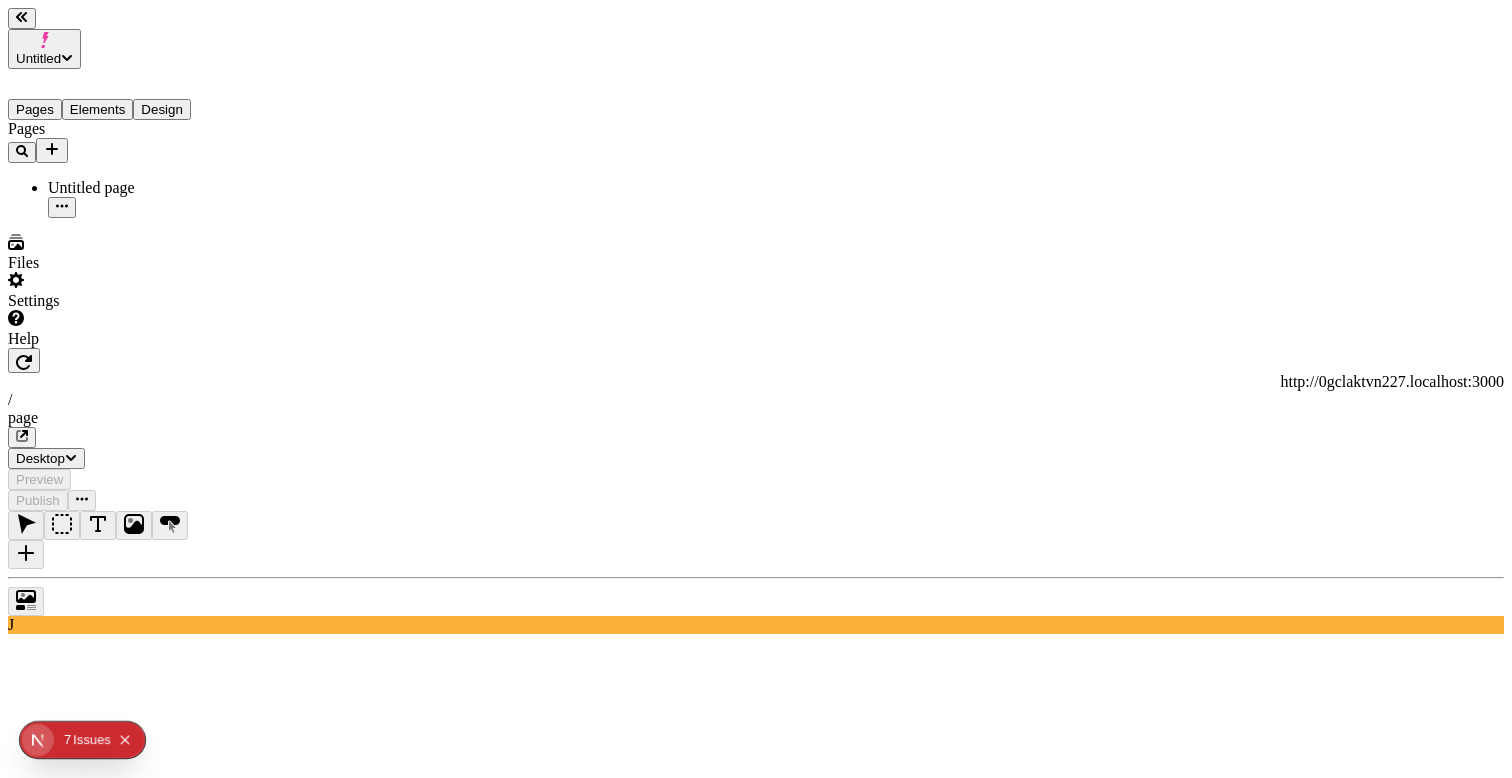 click on "Untitled" at bounding box center [44, 49] 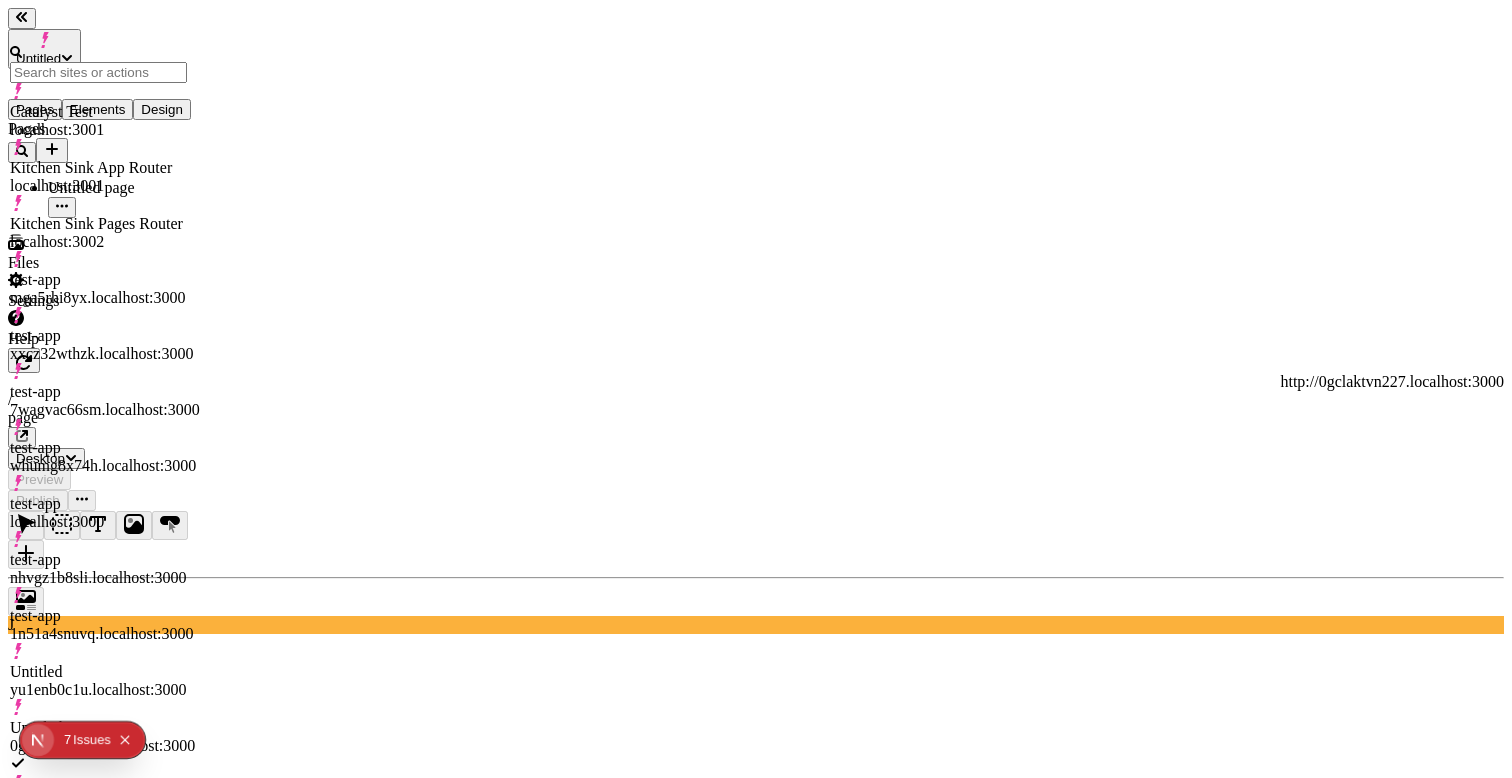 click on "Kitchen Sink App Router localhost:3001" at bounding box center (105, 177) 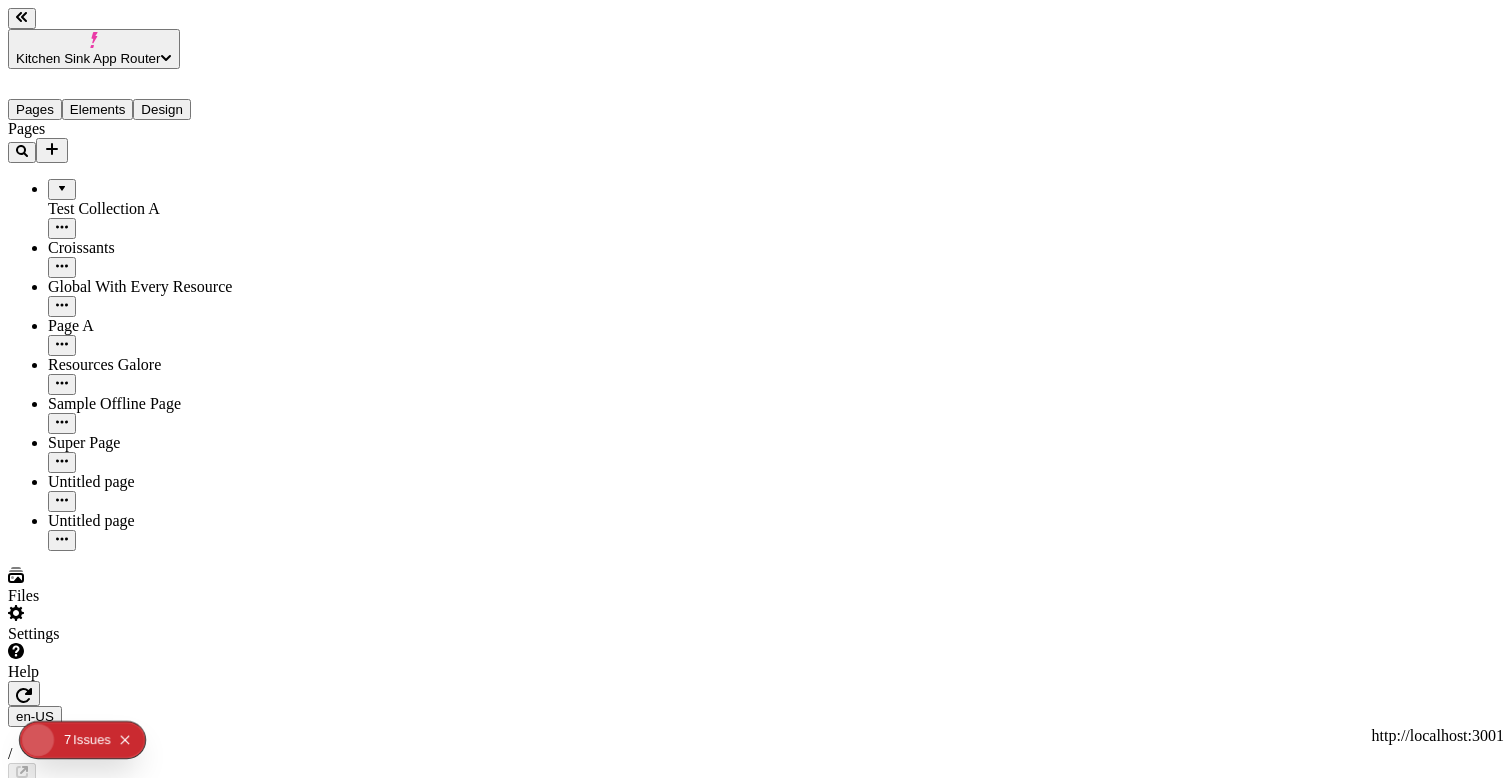 scroll, scrollTop: 0, scrollLeft: 0, axis: both 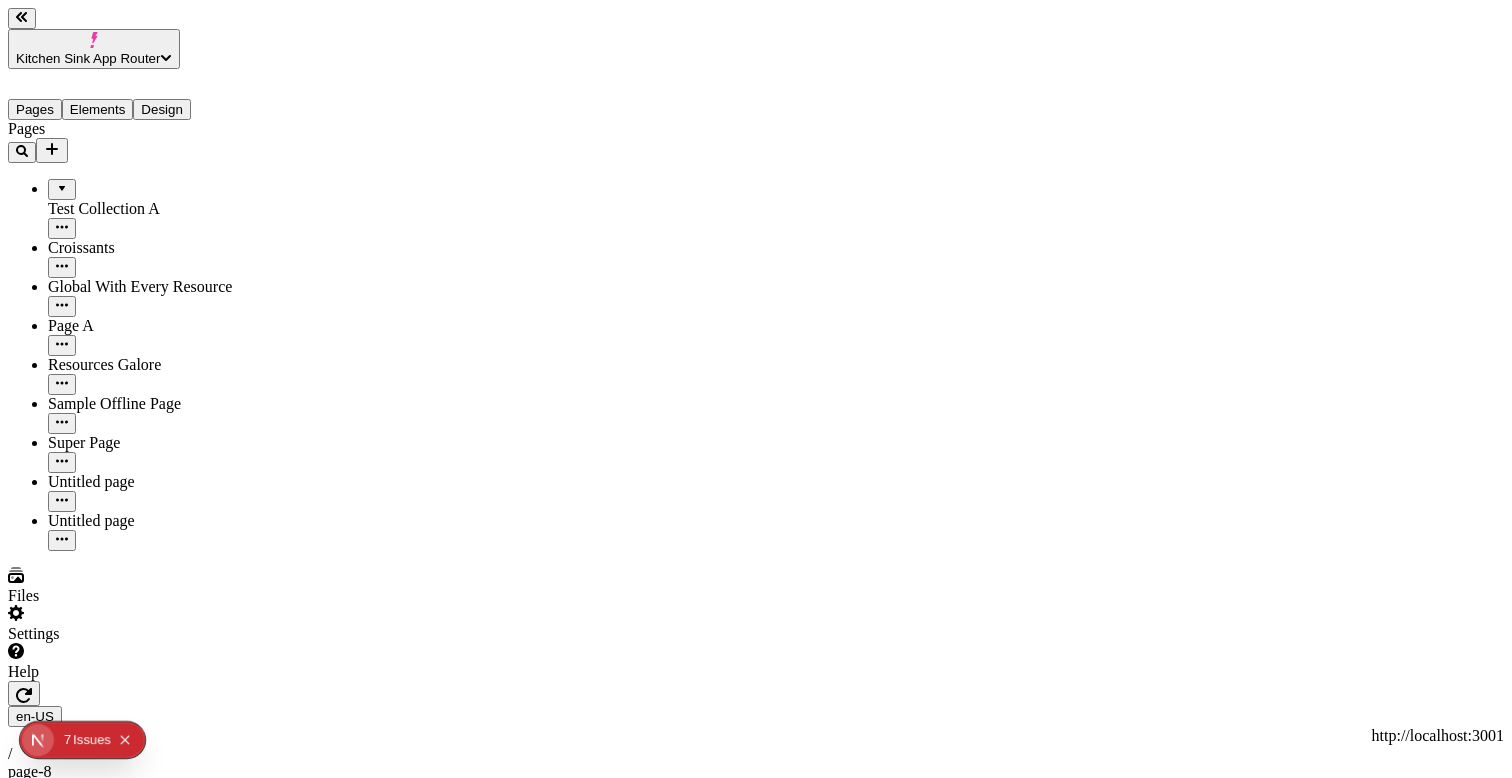 click at bounding box center [163, 681] 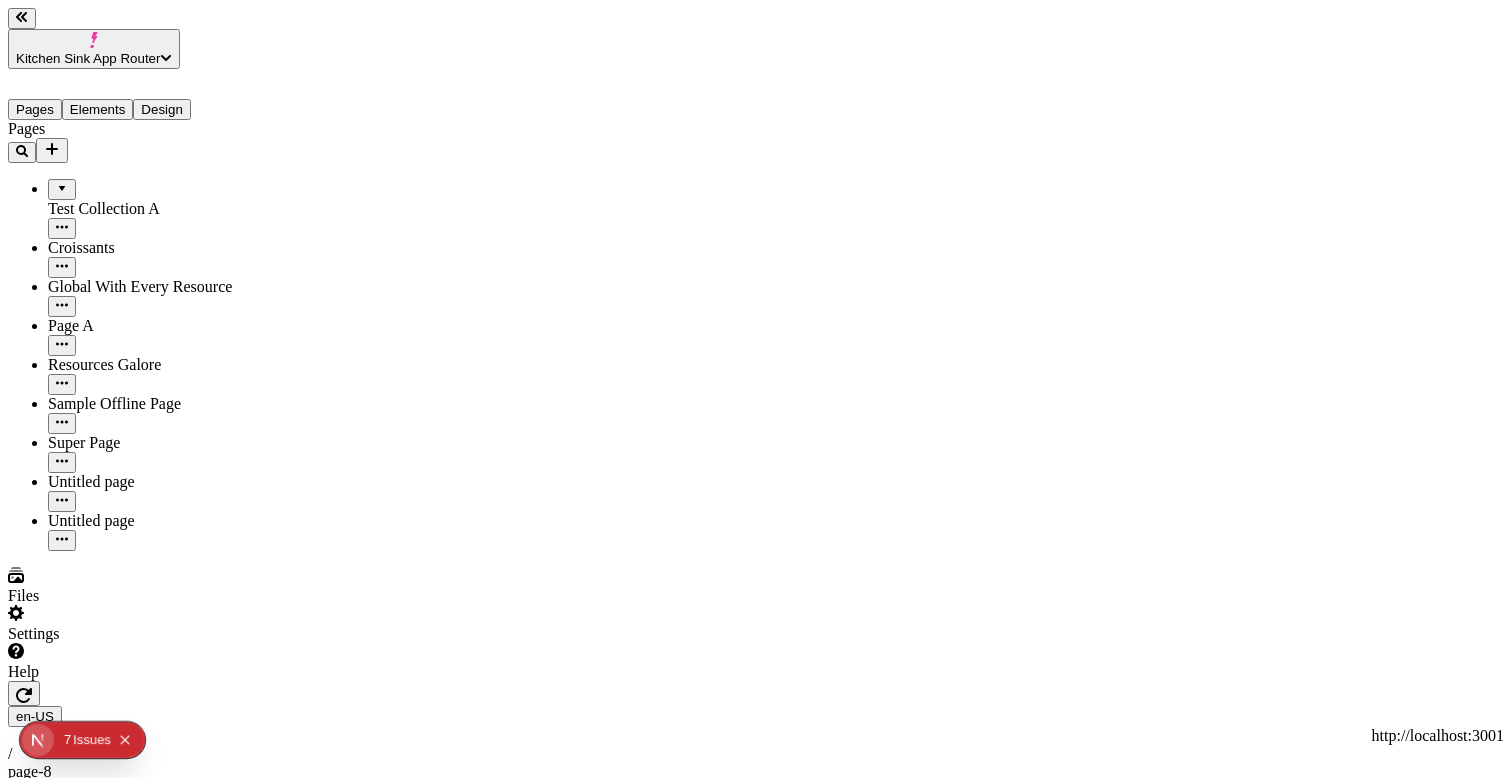 click at bounding box center (62, 879) 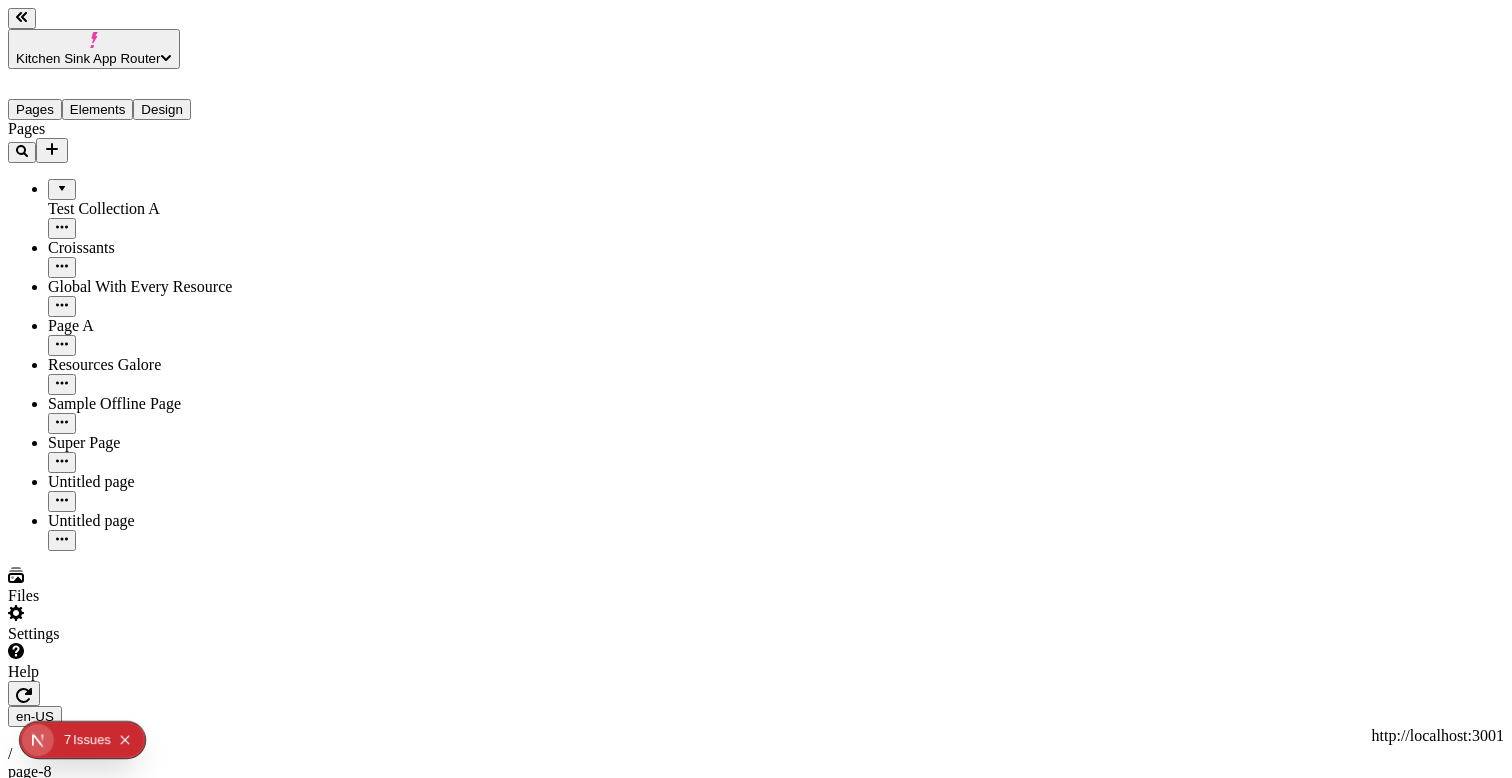 click 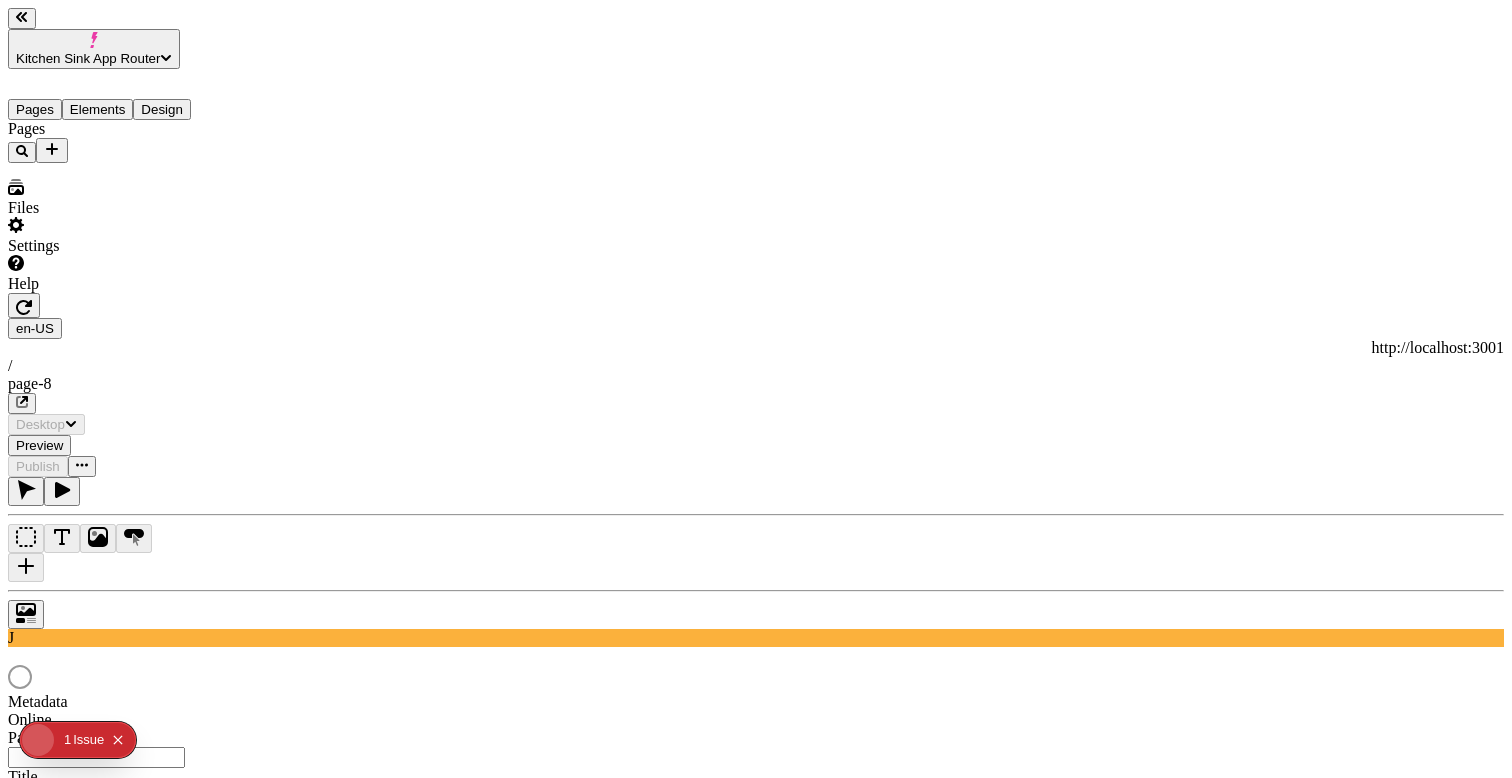 scroll, scrollTop: 0, scrollLeft: 0, axis: both 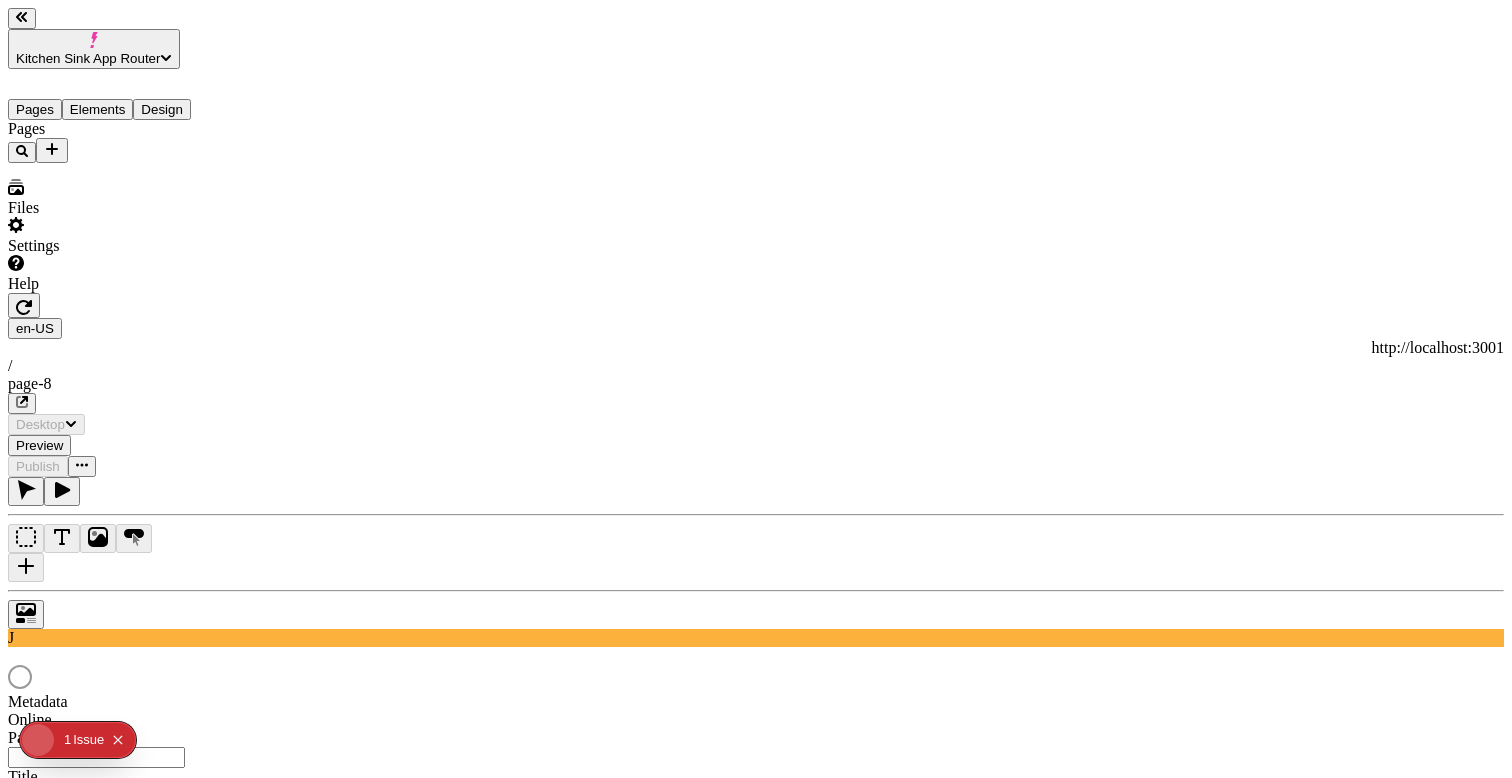 type on "/page-8" 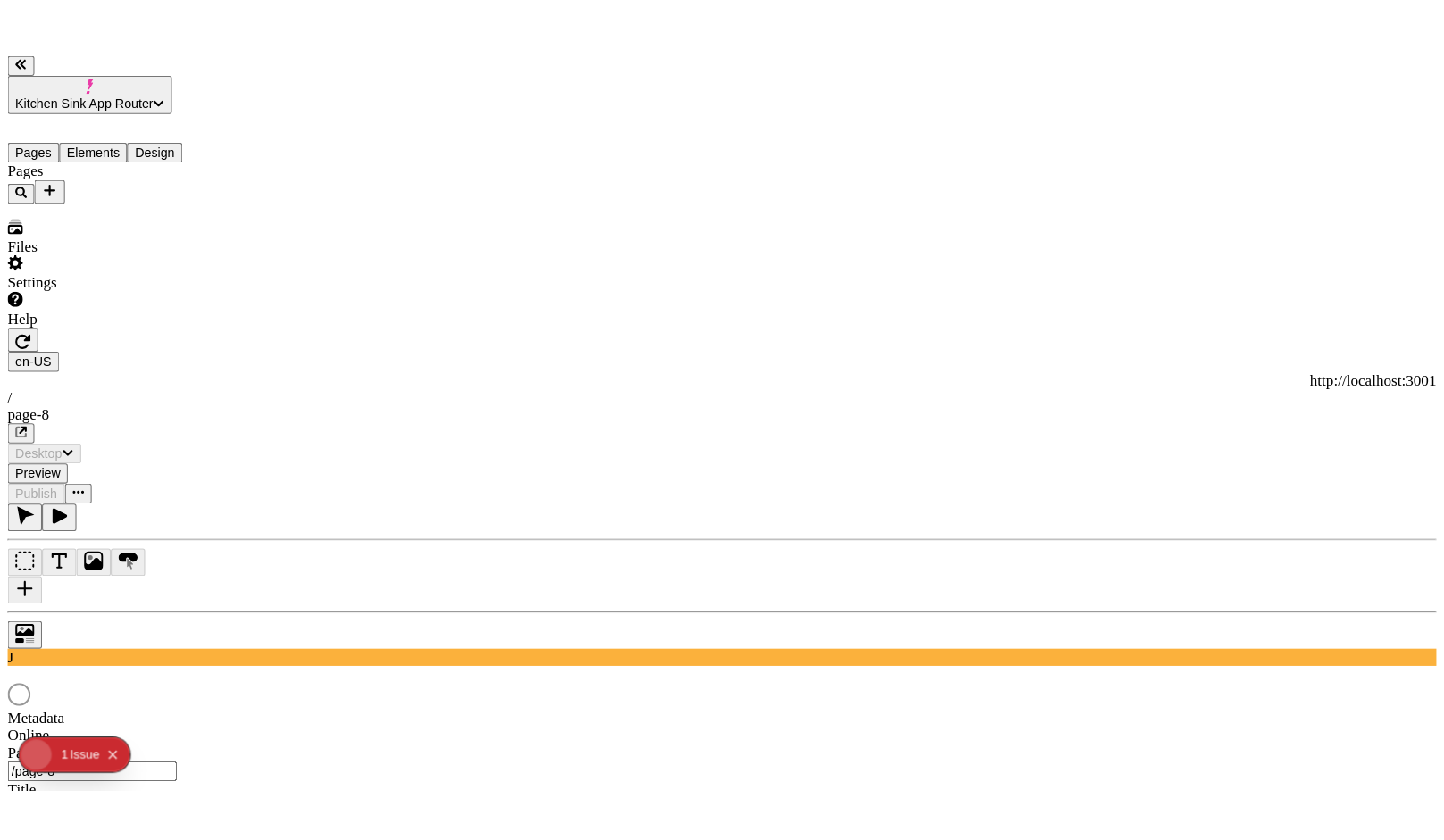 scroll, scrollTop: 0, scrollLeft: 0, axis: both 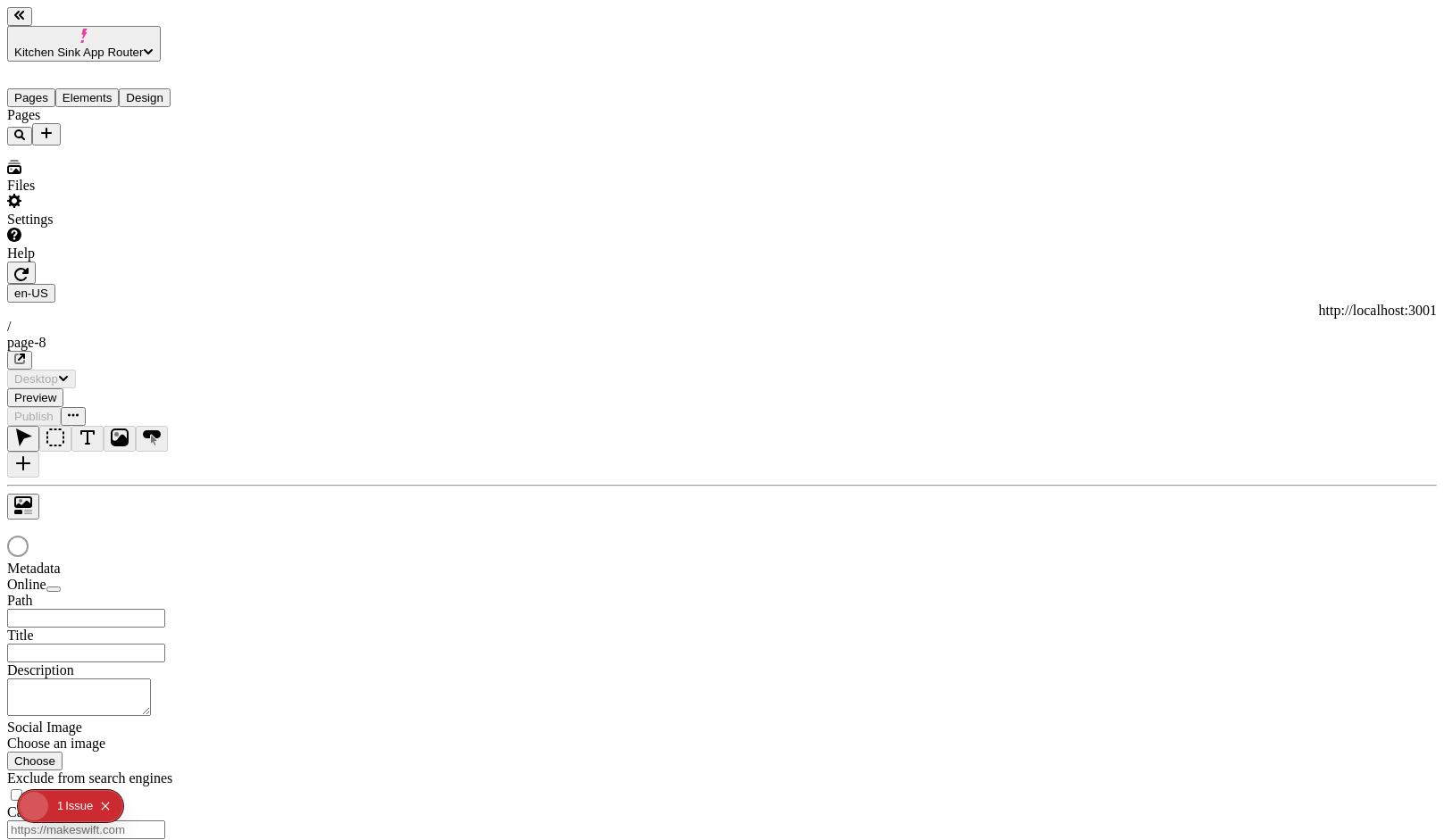 type on "/page-8" 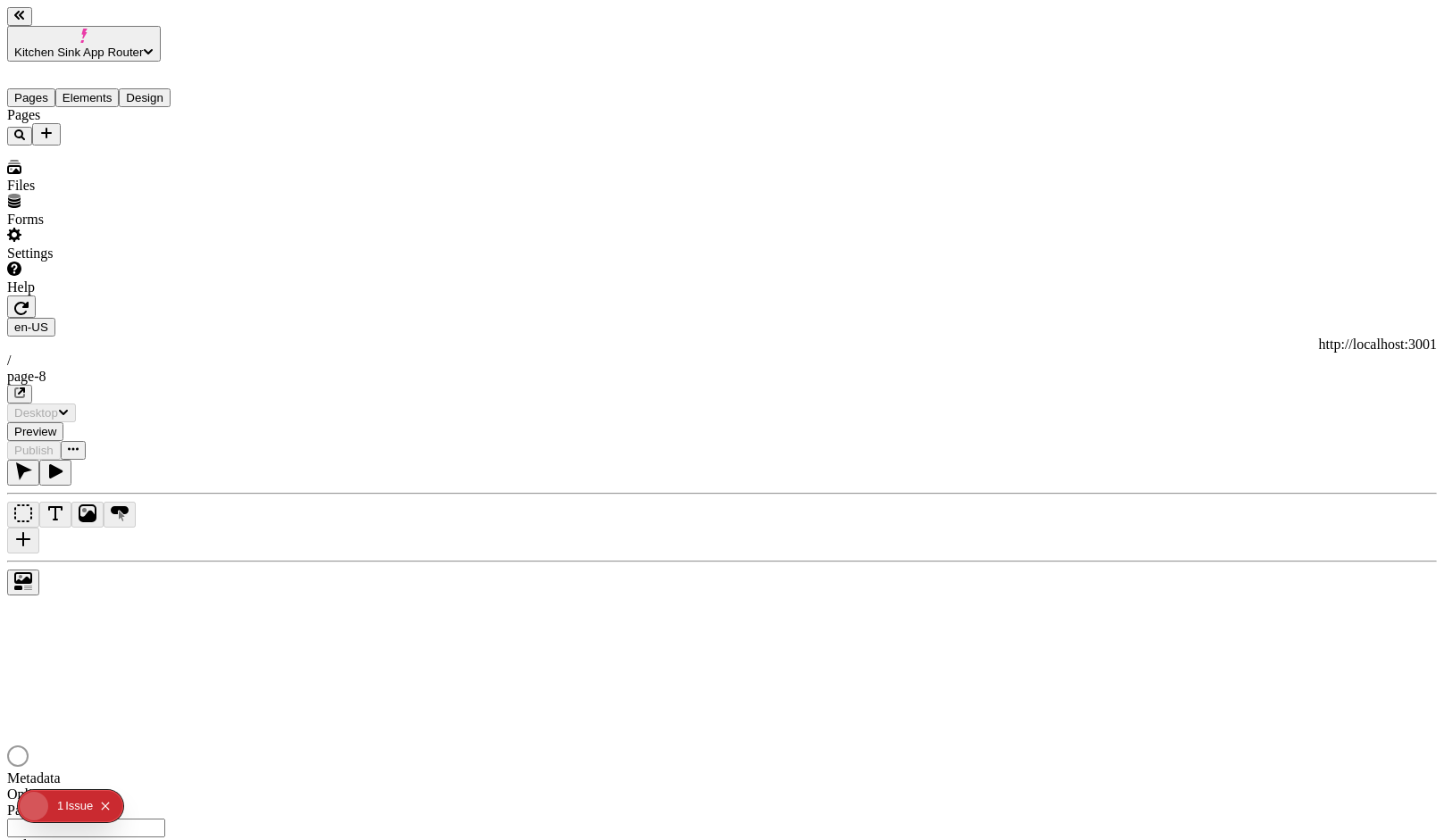 scroll, scrollTop: 0, scrollLeft: 0, axis: both 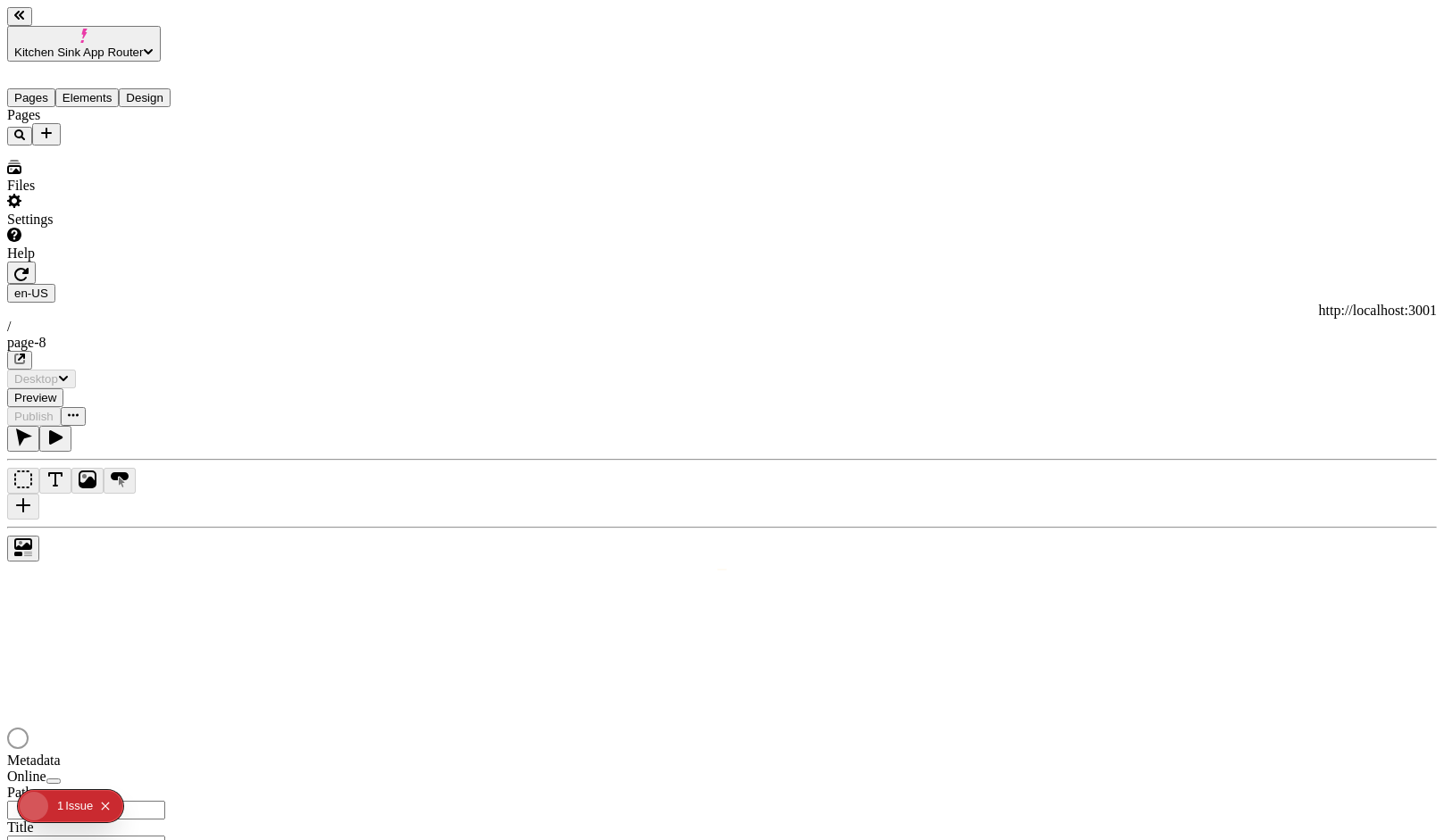 type on "/page-8" 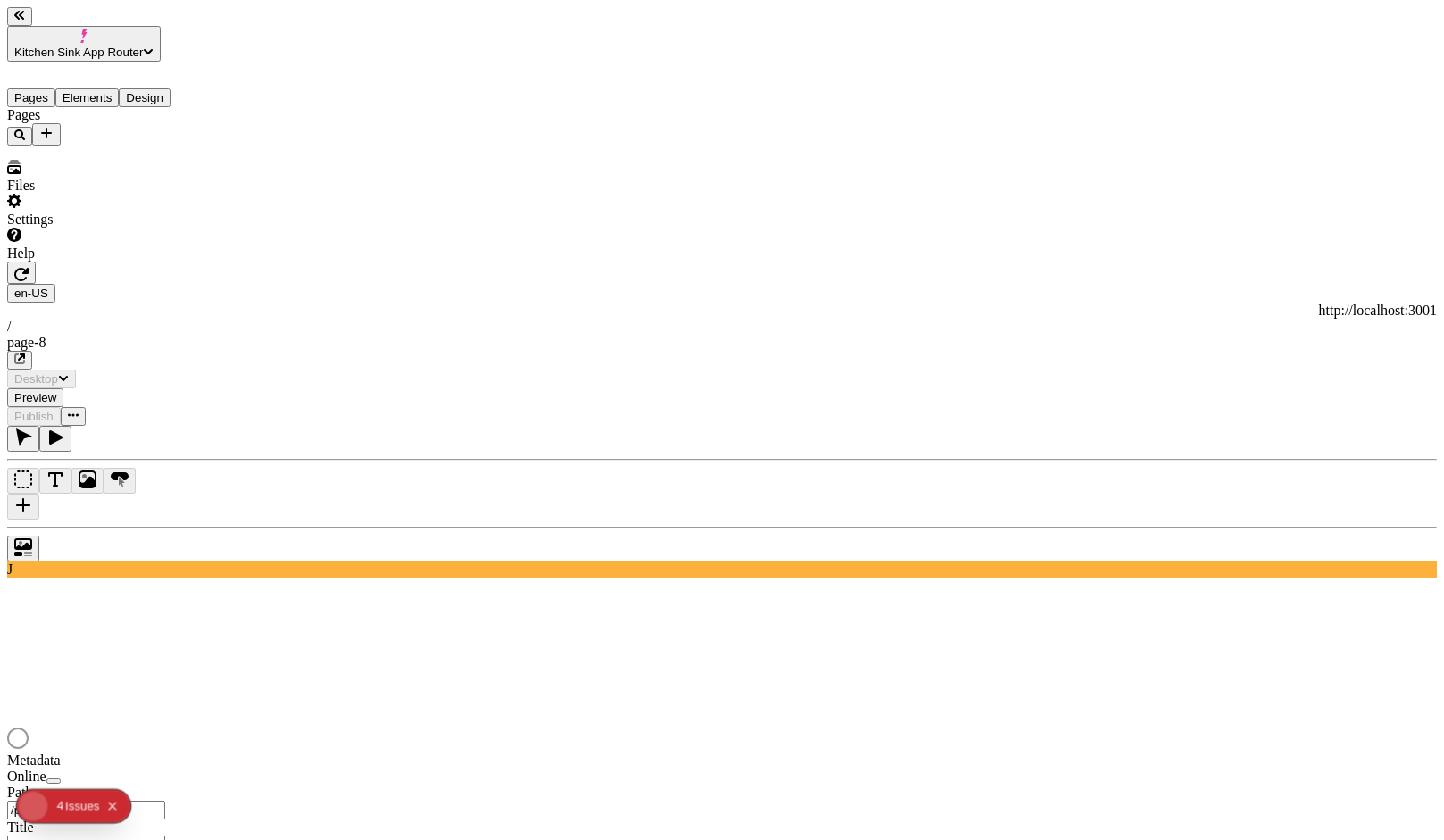 scroll, scrollTop: 0, scrollLeft: 0, axis: both 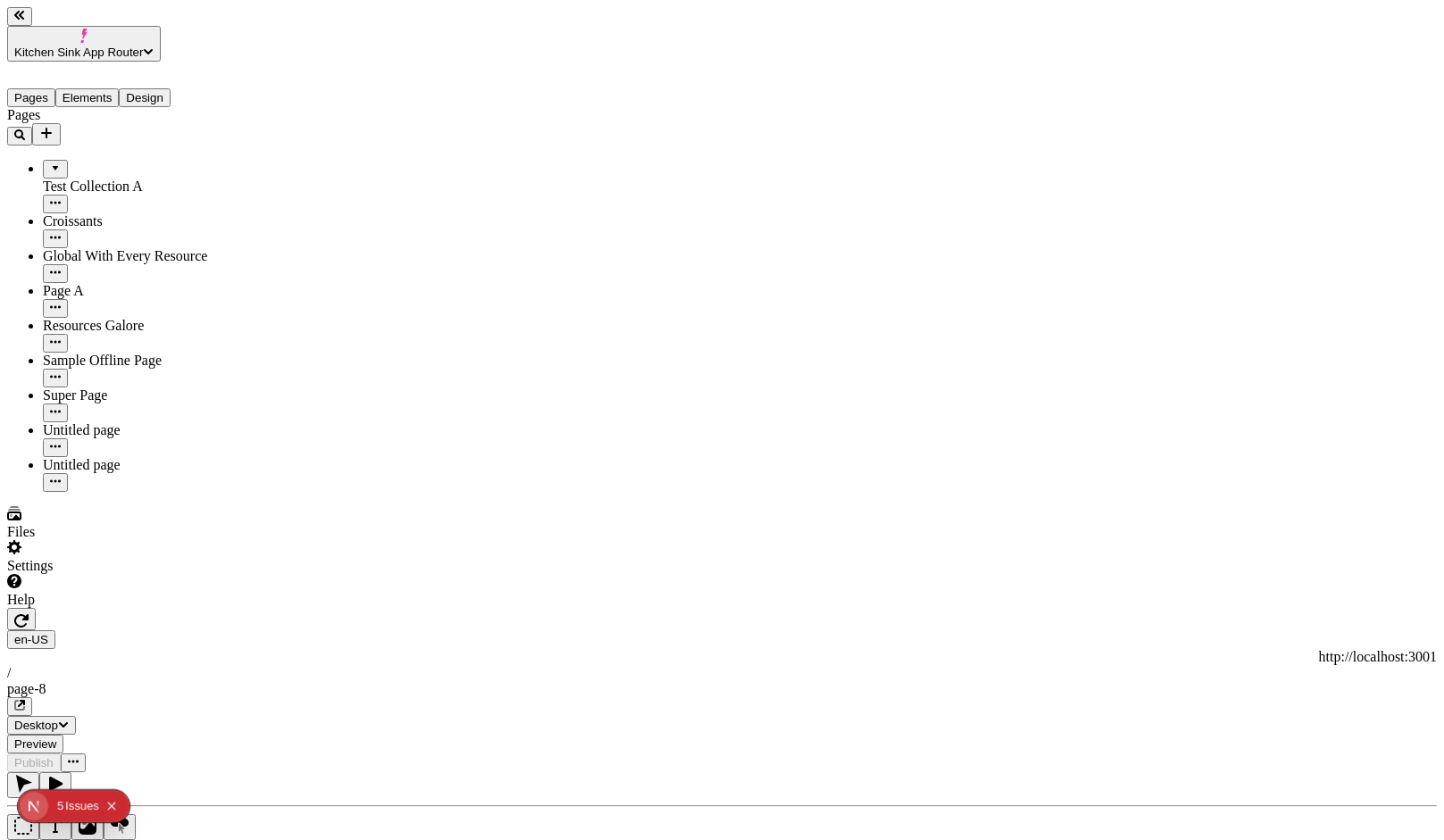 click 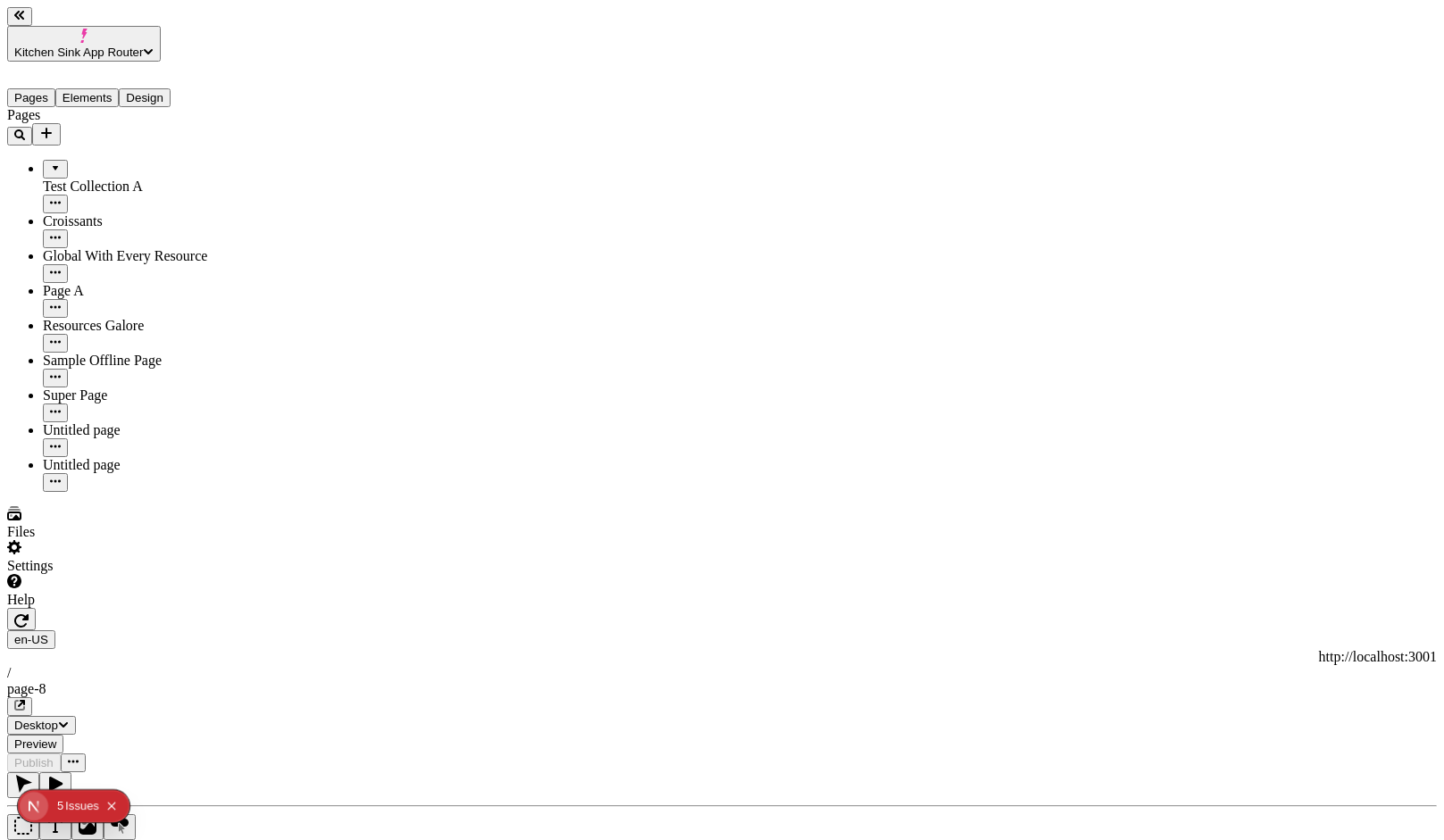 click at bounding box center (23, 785) 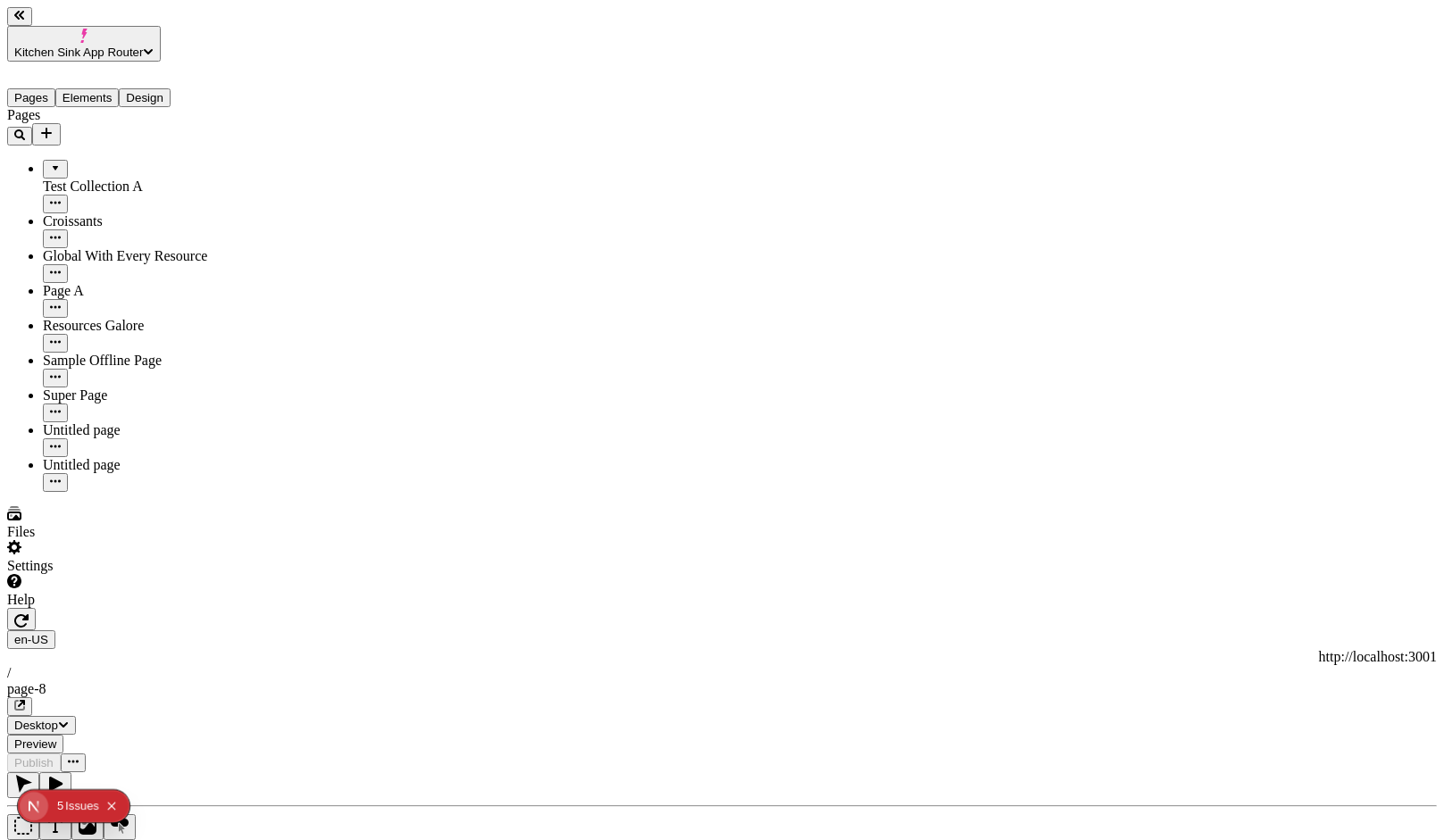 click 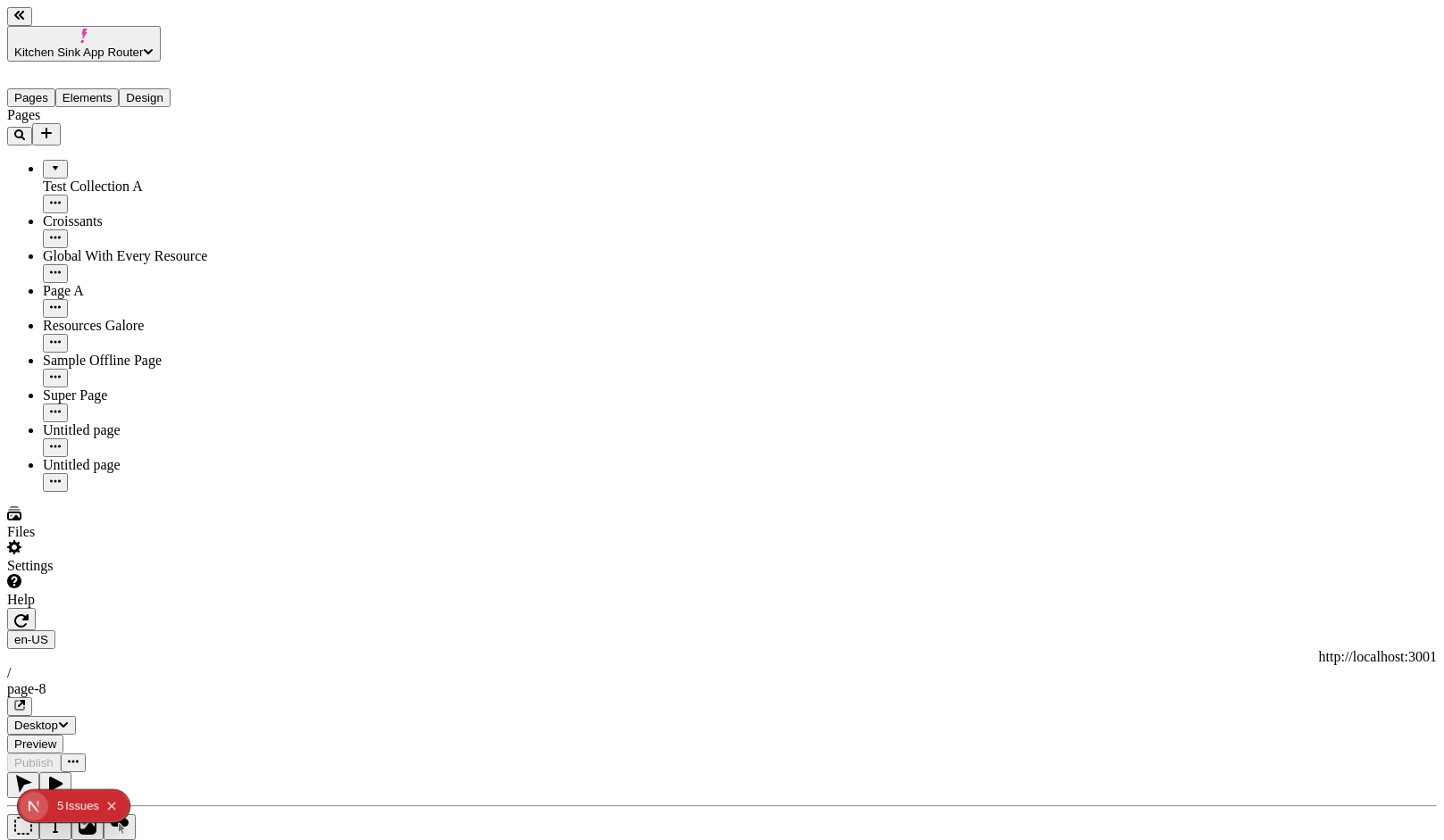 click on "Kitchen Sink App Router" at bounding box center [79, 52] 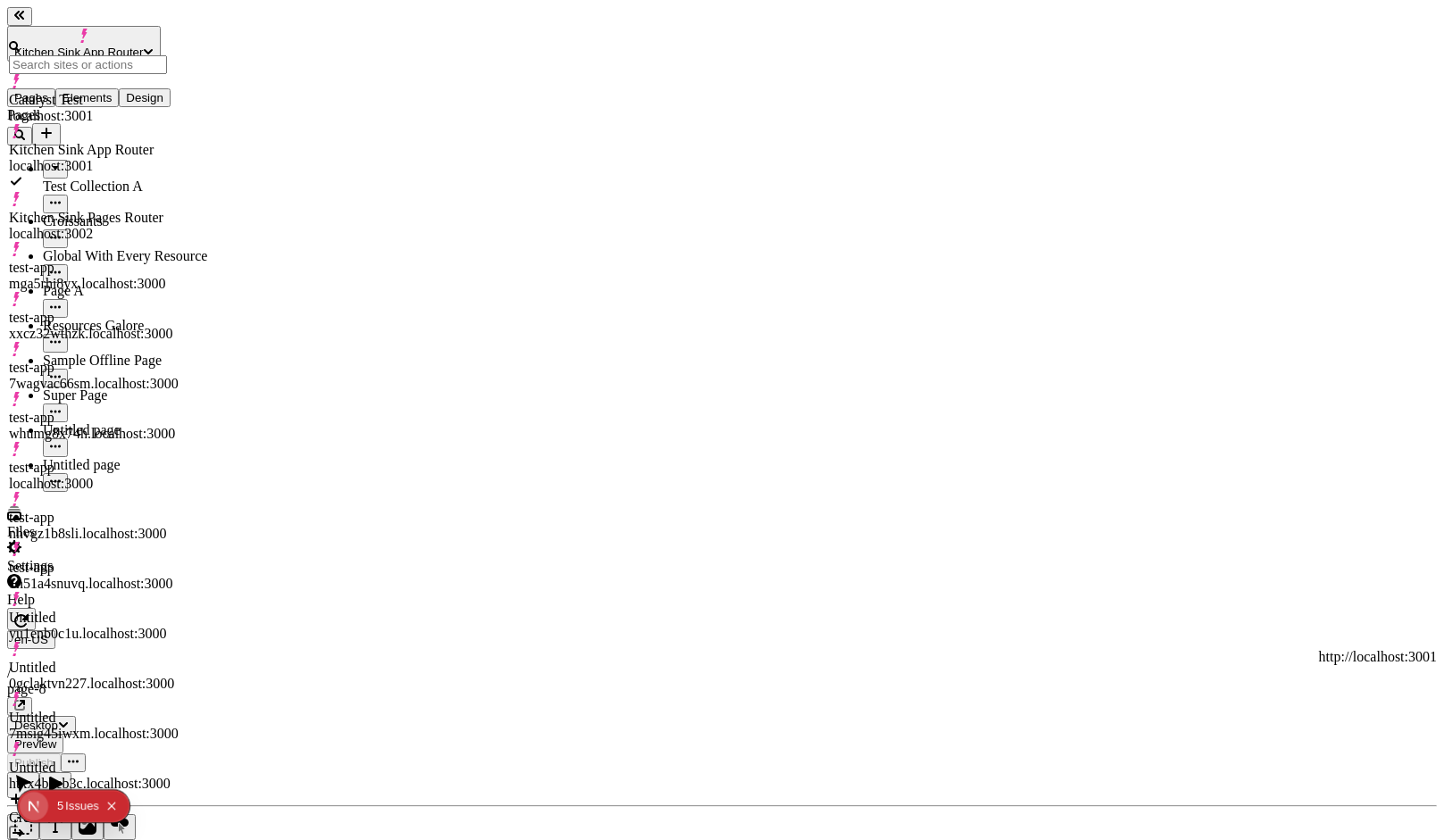 click on "test-app mga5rhi8yx.localhost:3000" at bounding box center (94, 276) 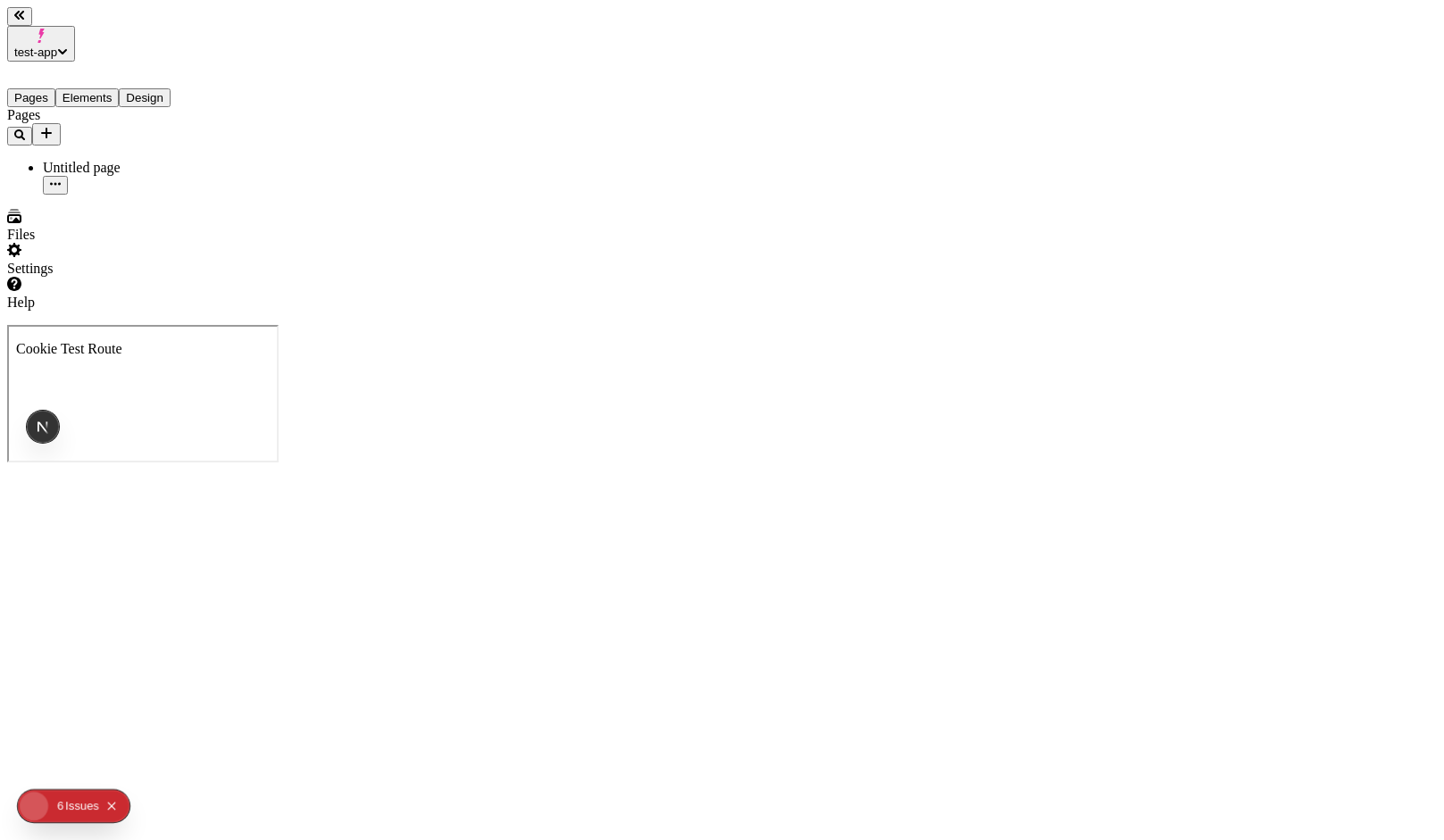scroll, scrollTop: 0, scrollLeft: 0, axis: both 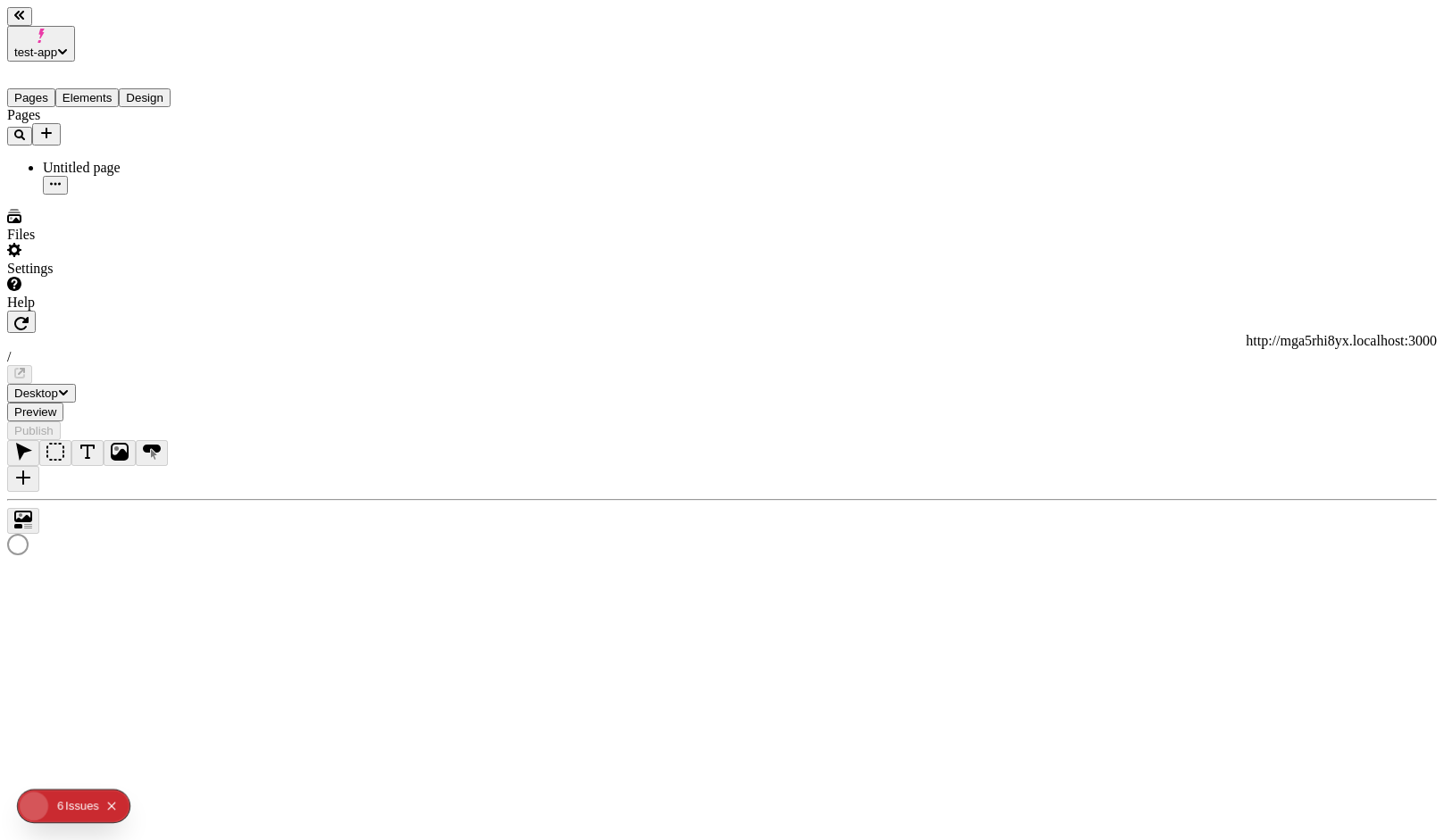 type on "/page" 